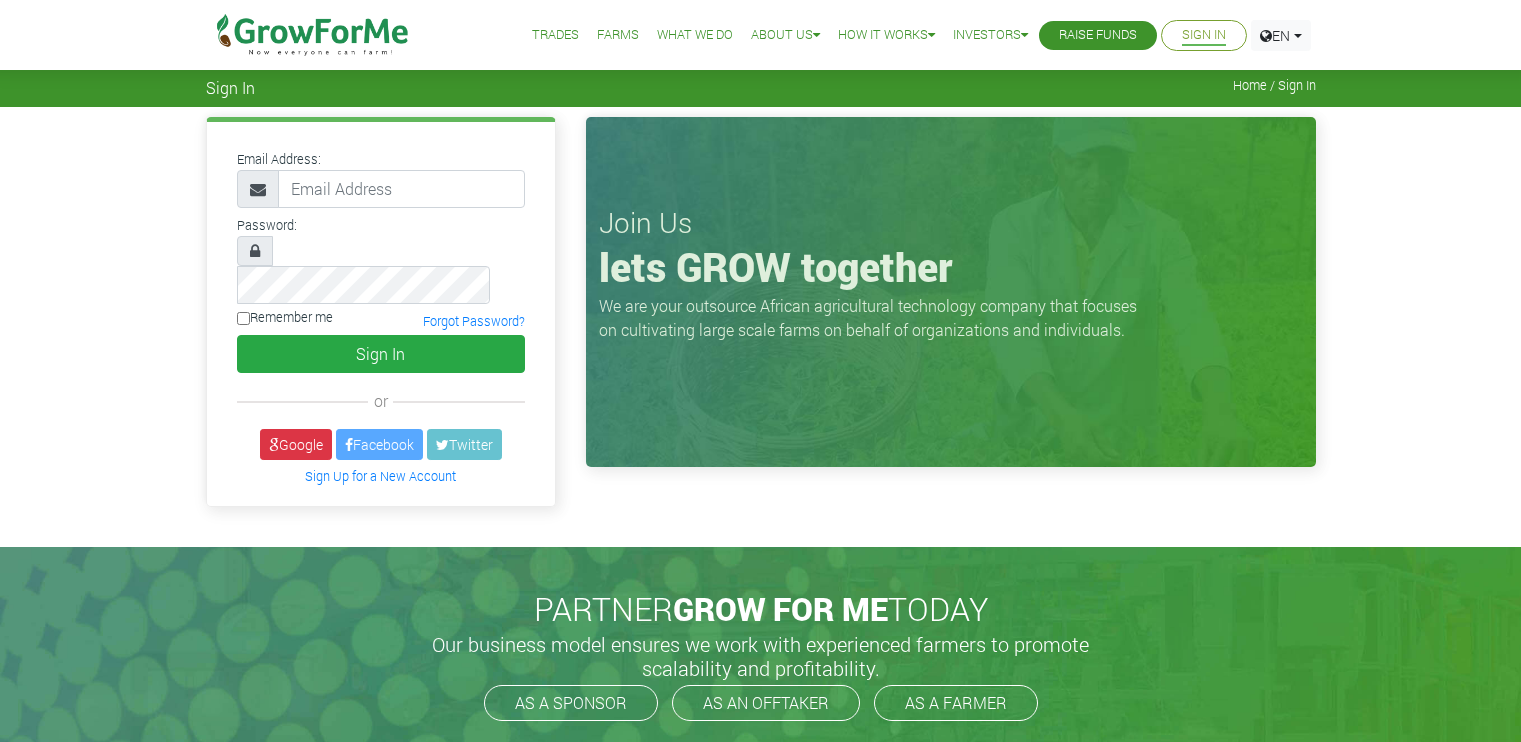 scroll, scrollTop: 0, scrollLeft: 0, axis: both 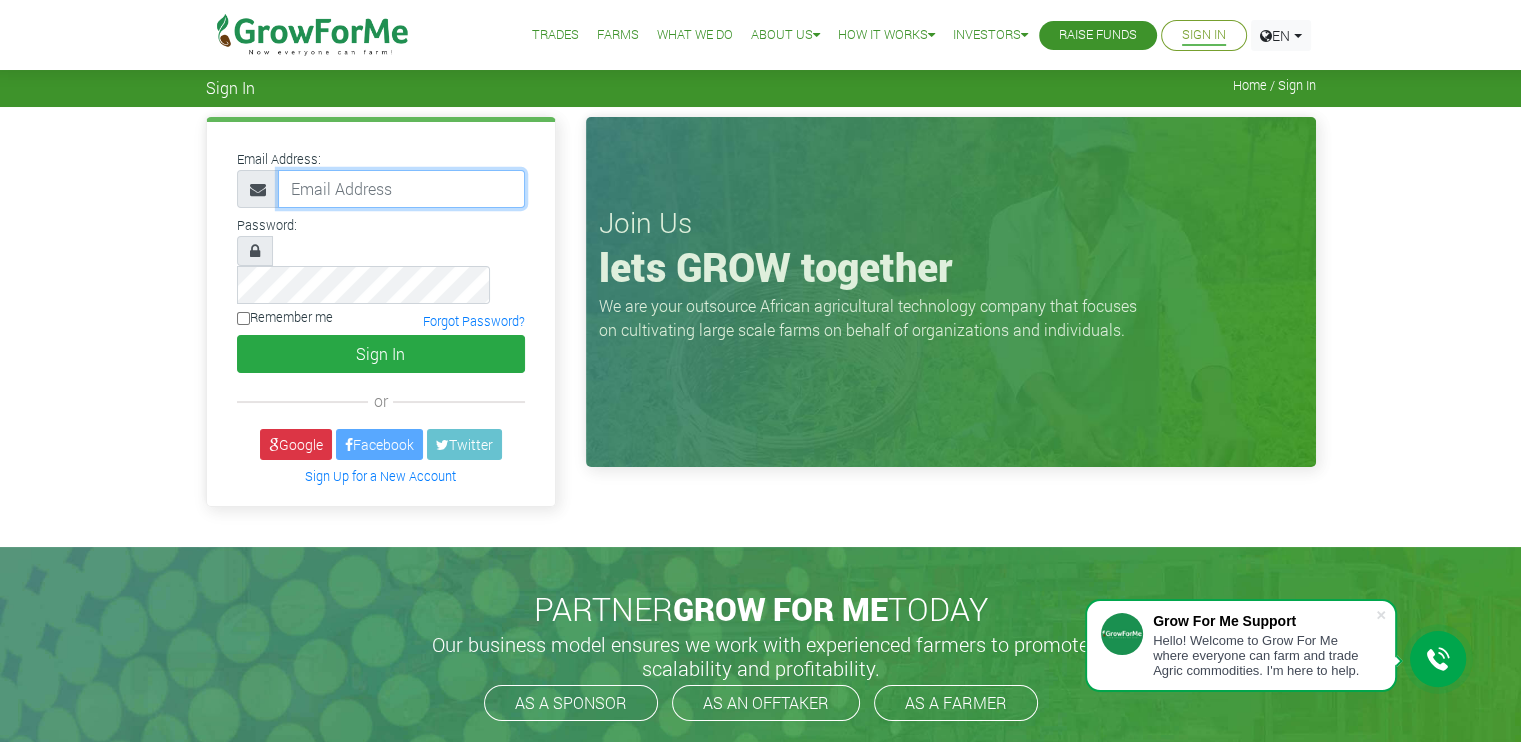 type on "COSTYONLYNE@HOTMAIL.COM" 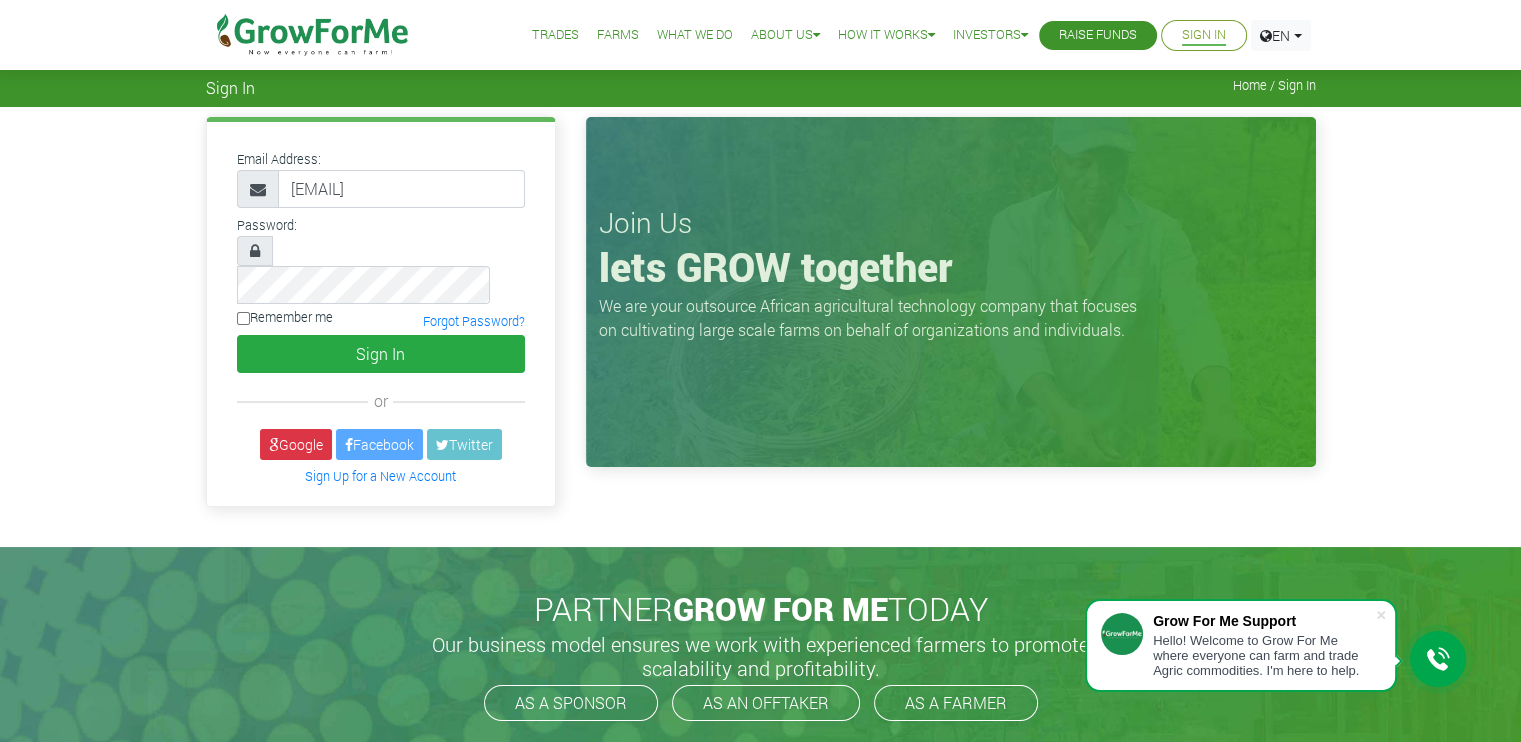 click on "Remember me" at bounding box center [243, 318] 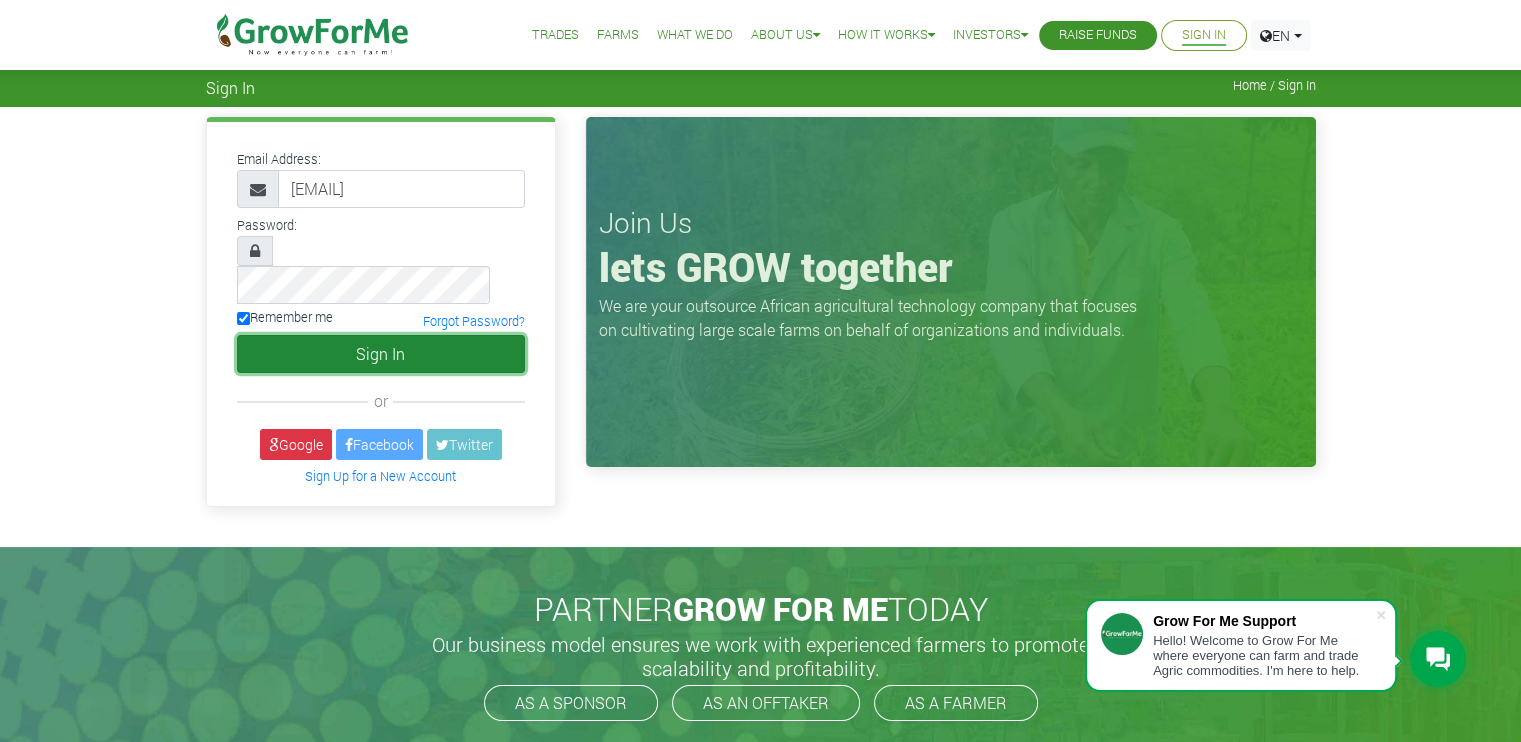 click on "Sign In" at bounding box center (381, 354) 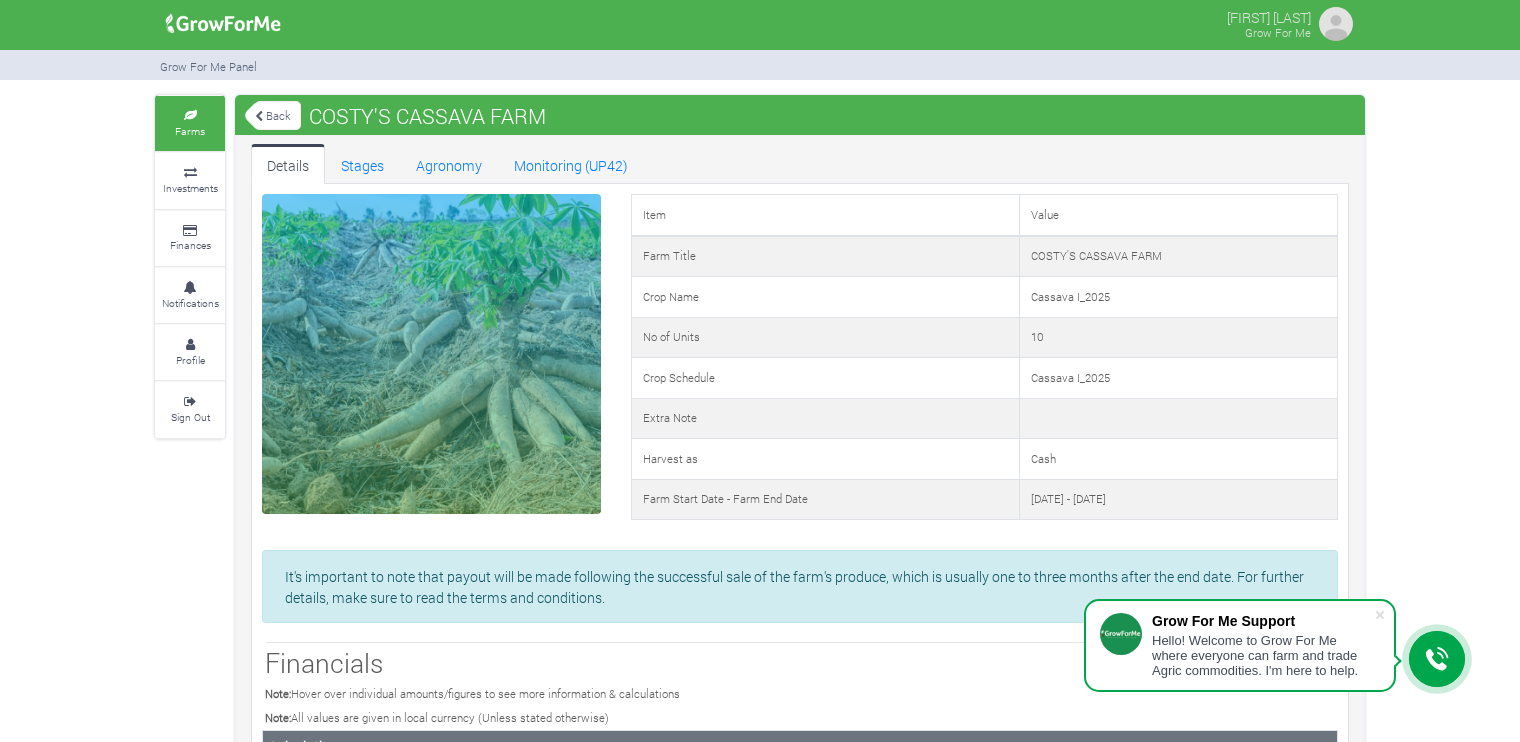 scroll, scrollTop: 0, scrollLeft: 0, axis: both 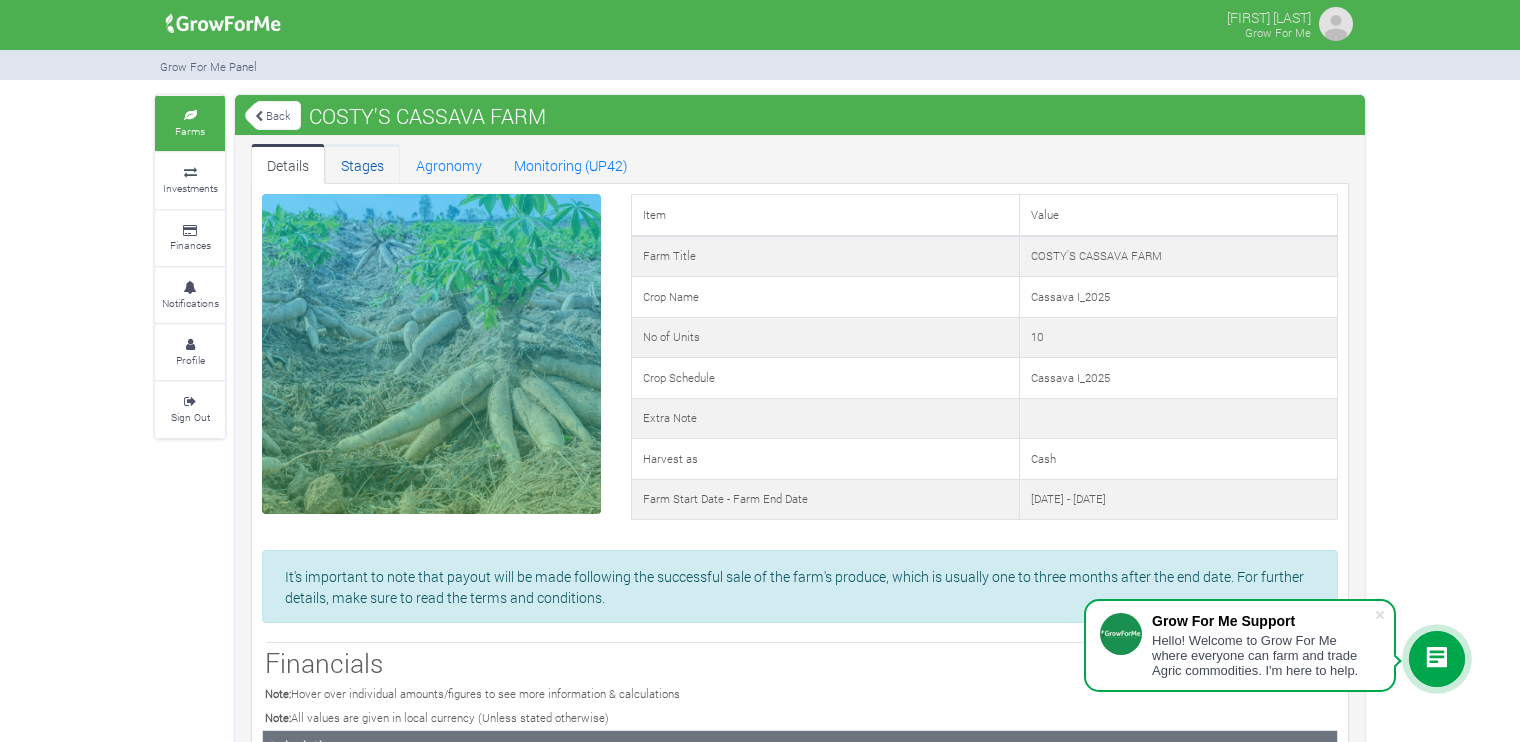 click on "Stages" at bounding box center (362, 164) 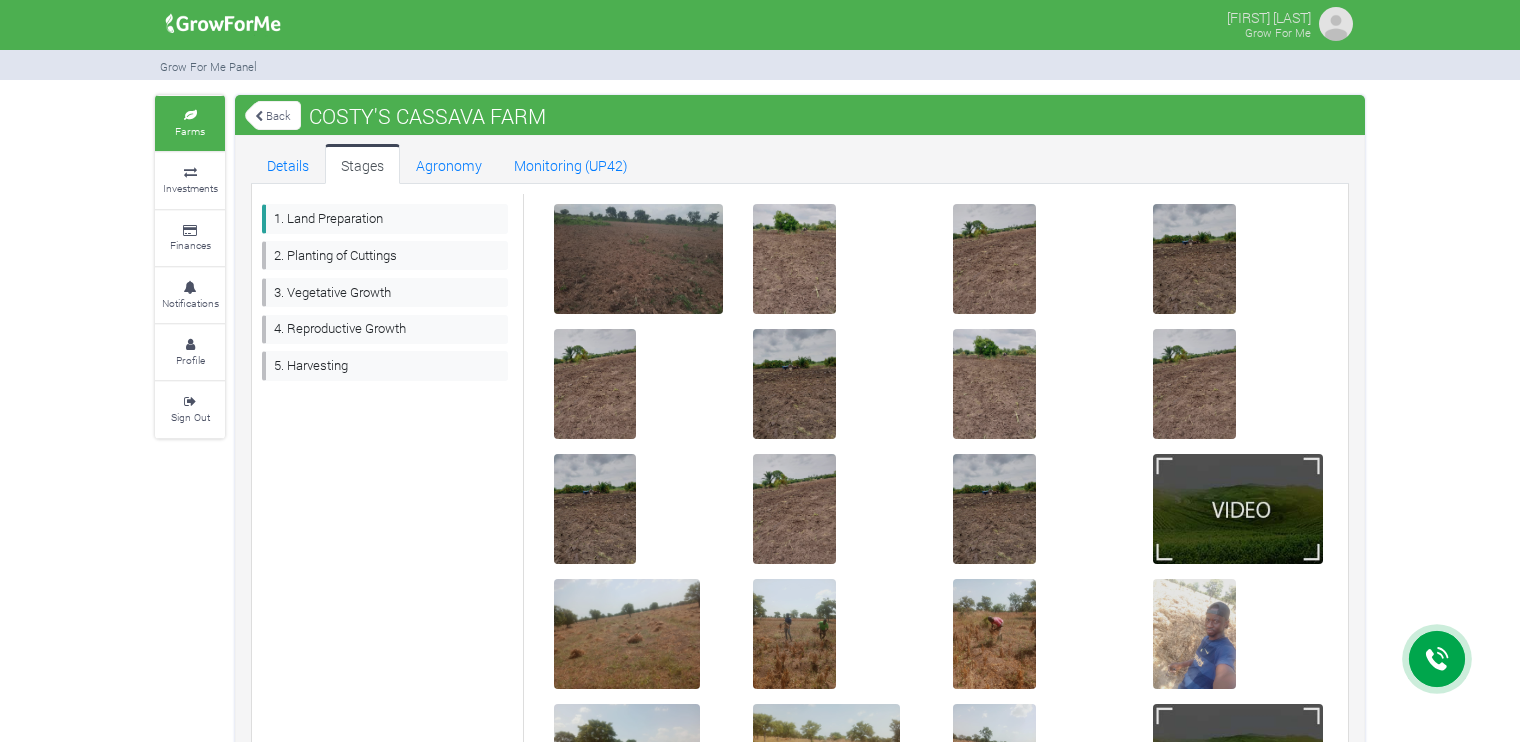 scroll, scrollTop: 0, scrollLeft: 0, axis: both 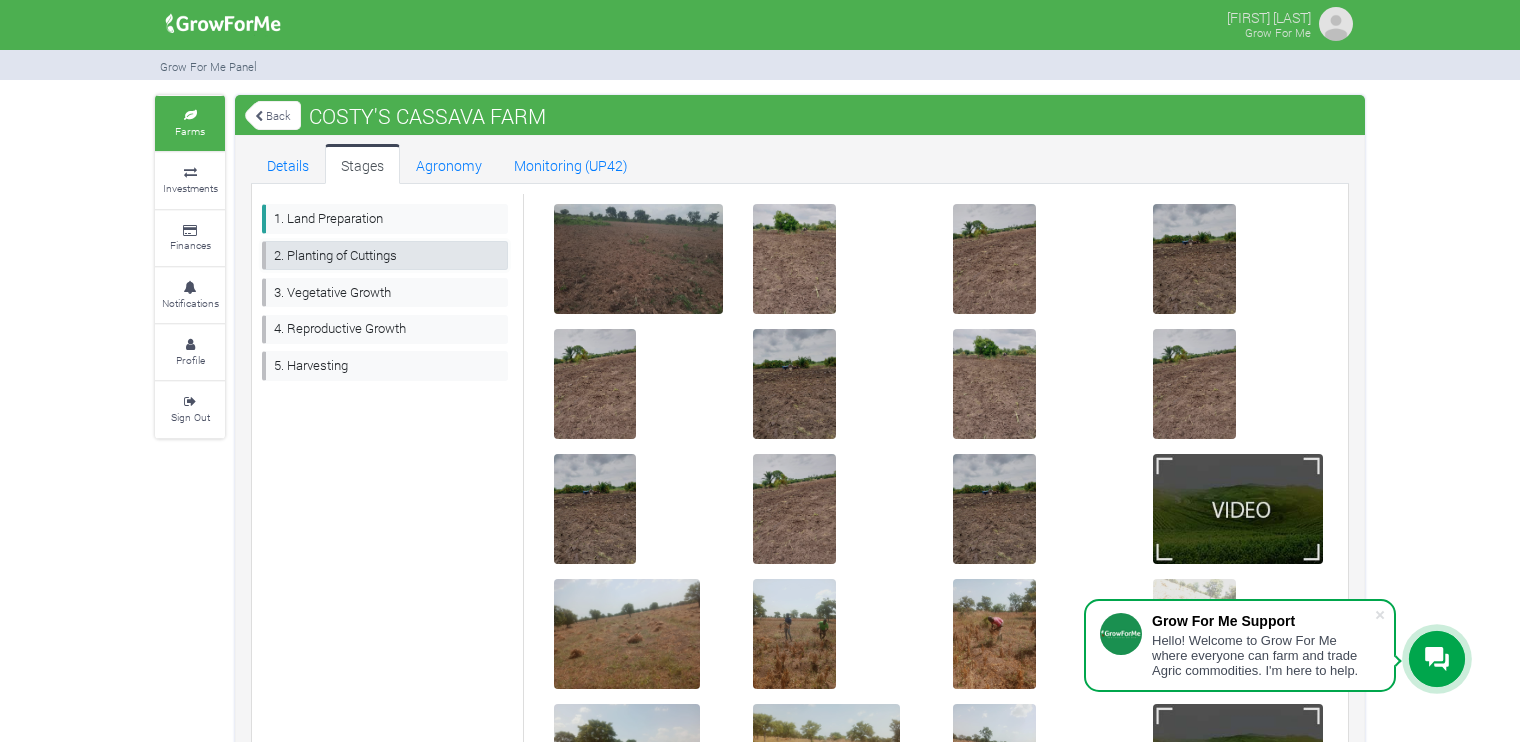 click on "2. Planting of Cuttings" at bounding box center [385, 255] 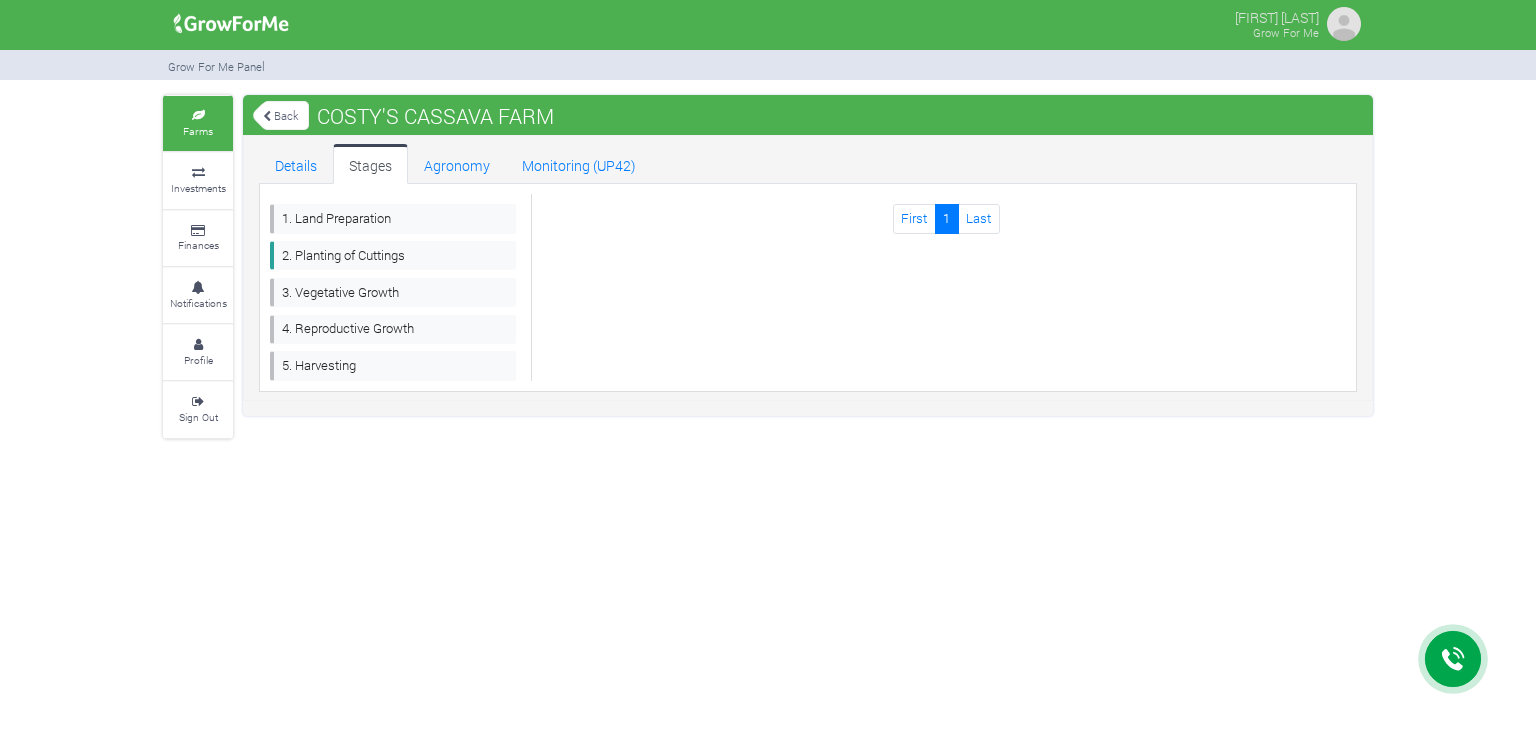 scroll, scrollTop: 0, scrollLeft: 0, axis: both 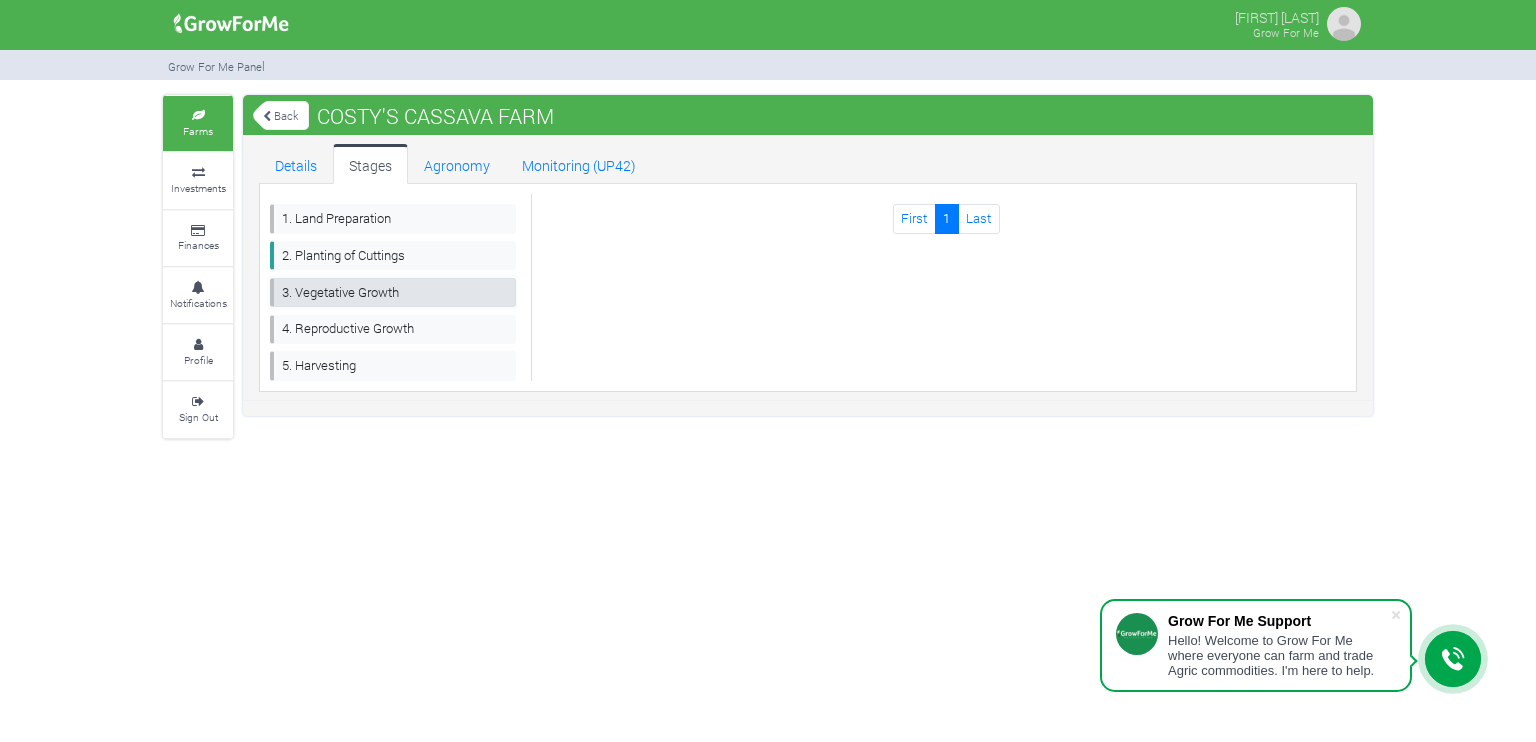 click on "3. Vegetative Growth" at bounding box center [393, 292] 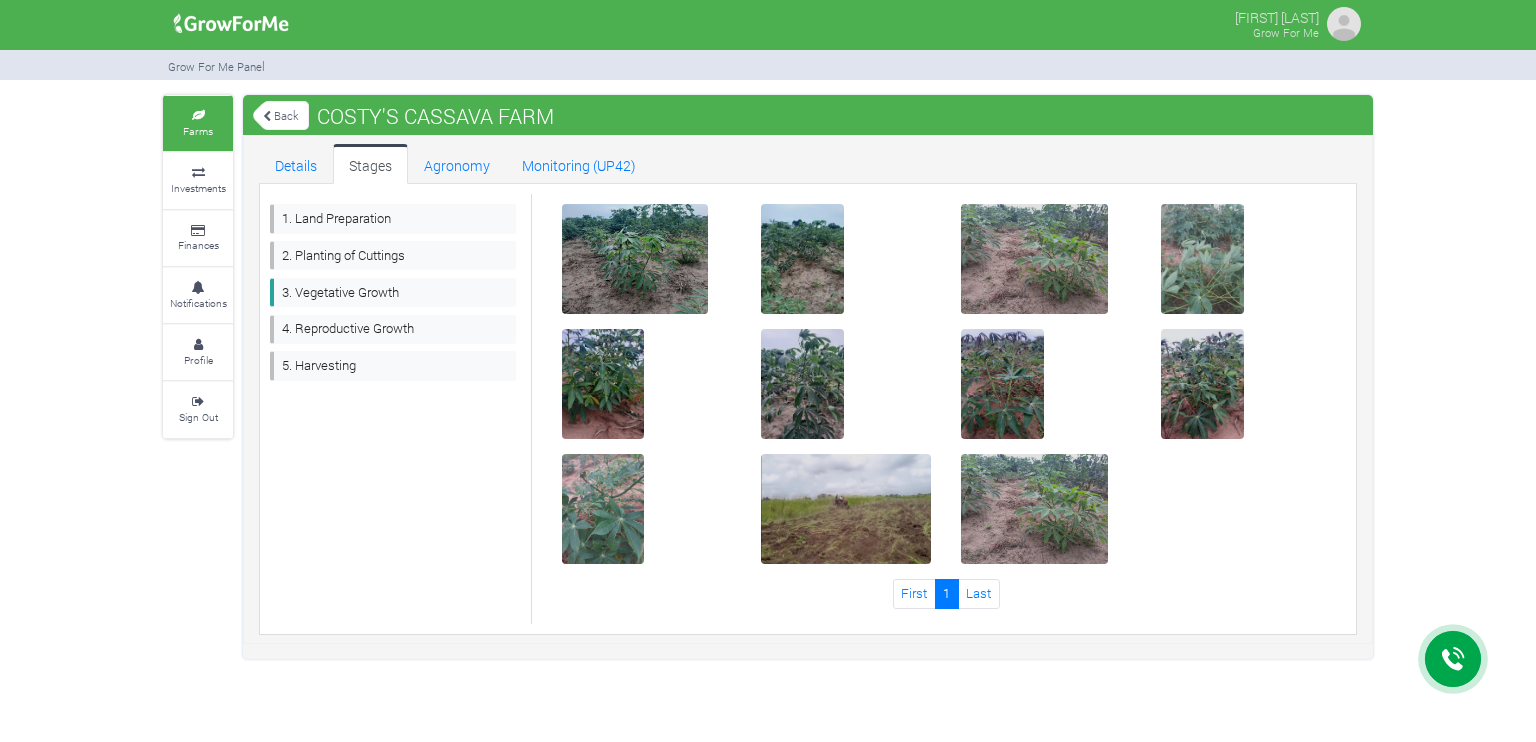 scroll, scrollTop: 0, scrollLeft: 0, axis: both 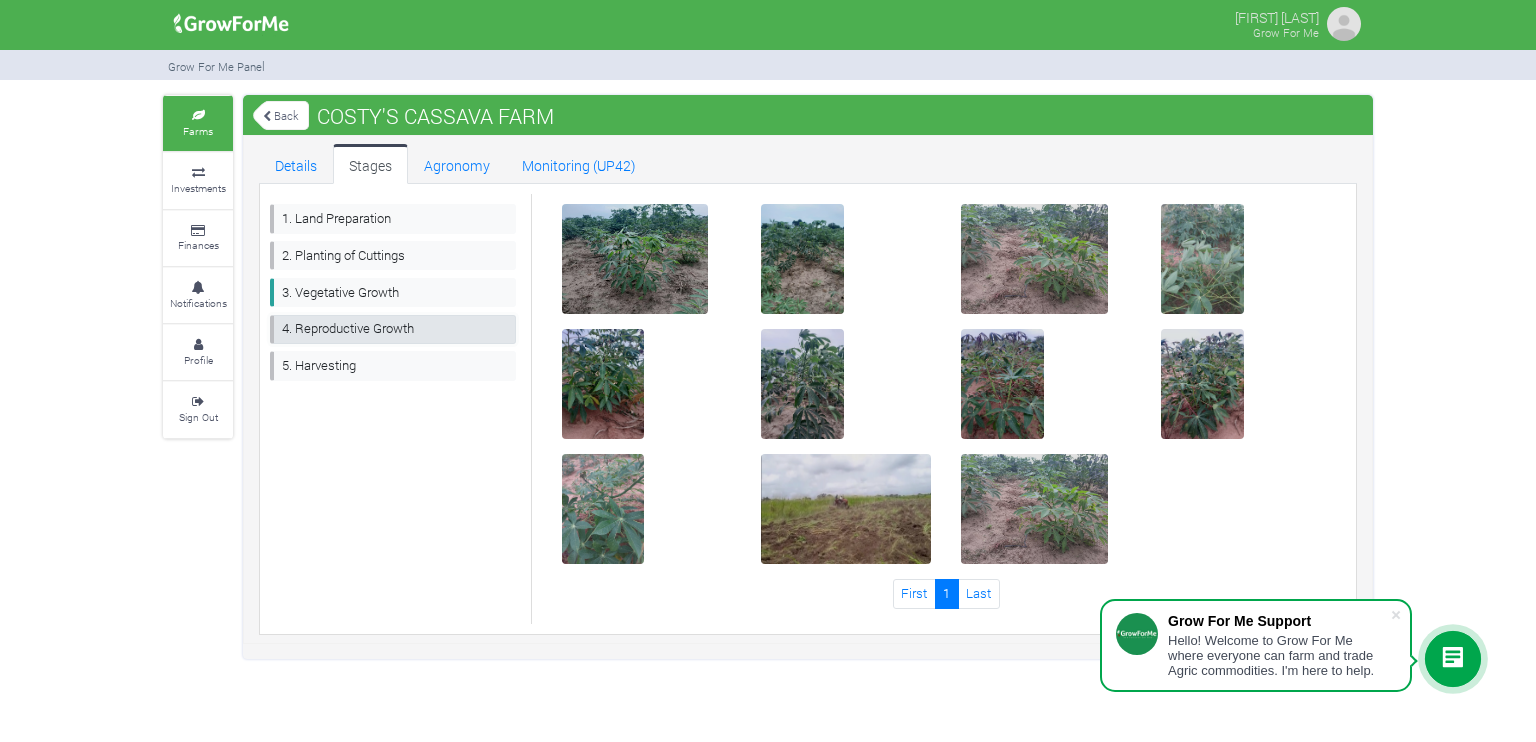 click on "4. Reproductive Growth" at bounding box center (393, 329) 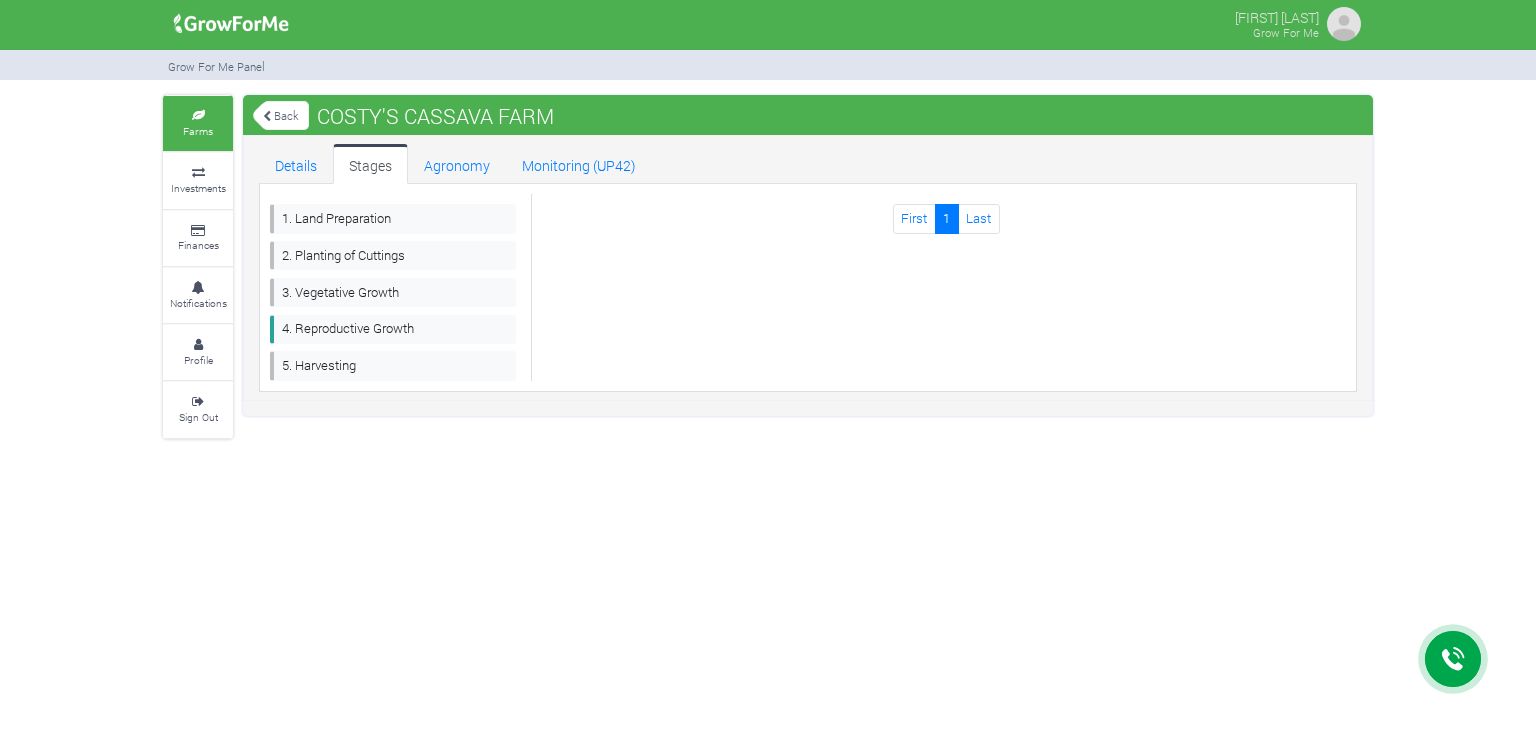scroll, scrollTop: 0, scrollLeft: 0, axis: both 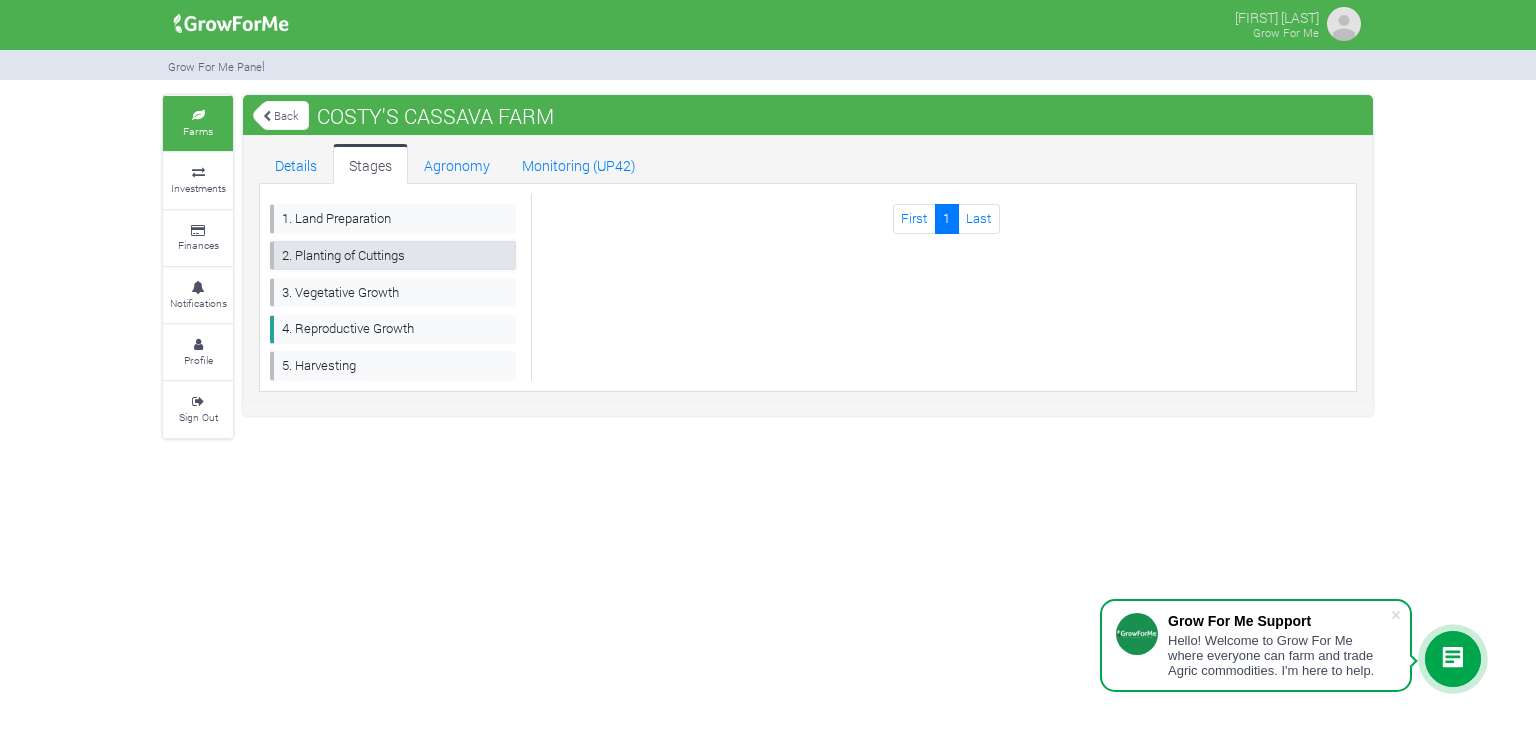 click on "2. Planting of Cuttings" at bounding box center [393, 255] 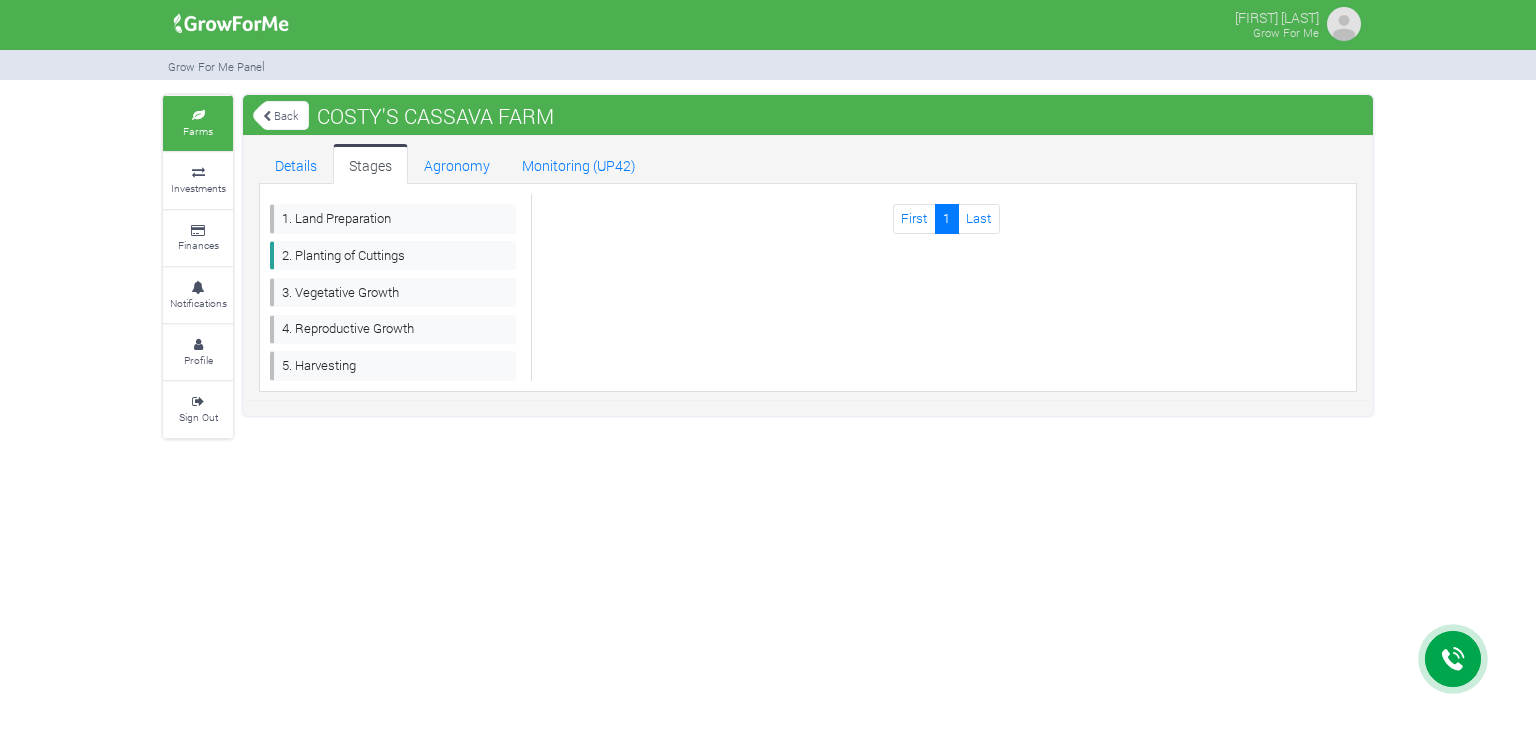 scroll, scrollTop: 0, scrollLeft: 0, axis: both 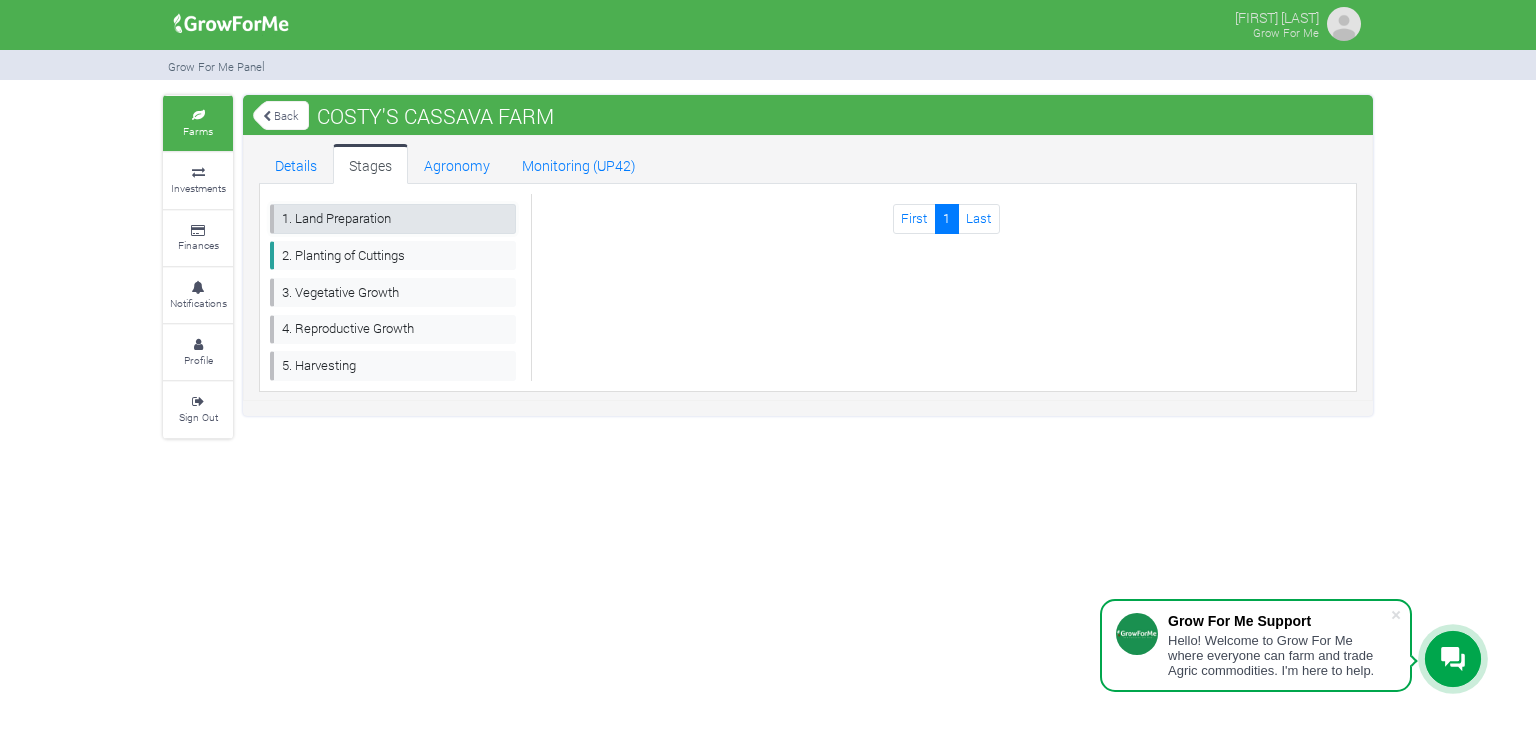 click on "1. Land Preparation" at bounding box center [393, 218] 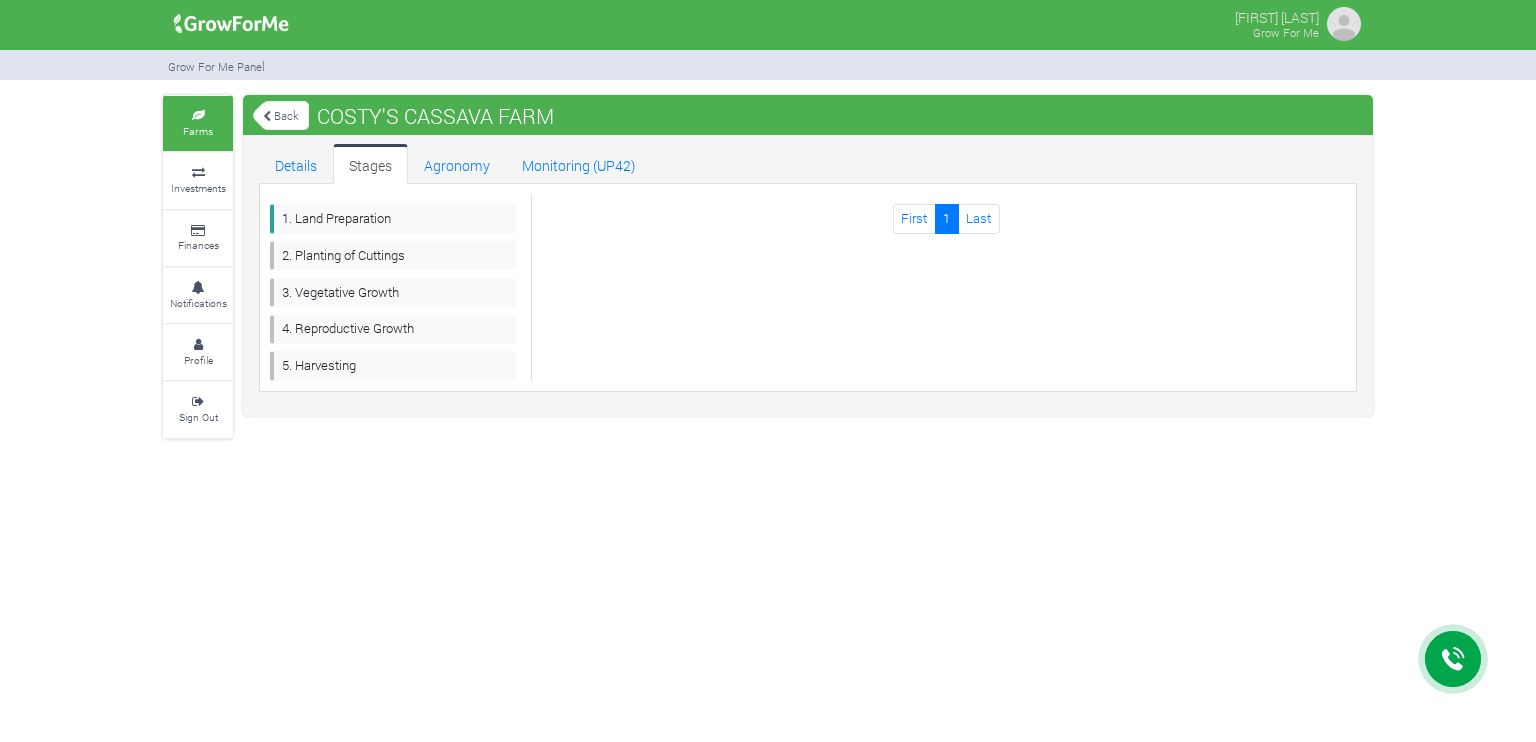 scroll, scrollTop: 0, scrollLeft: 0, axis: both 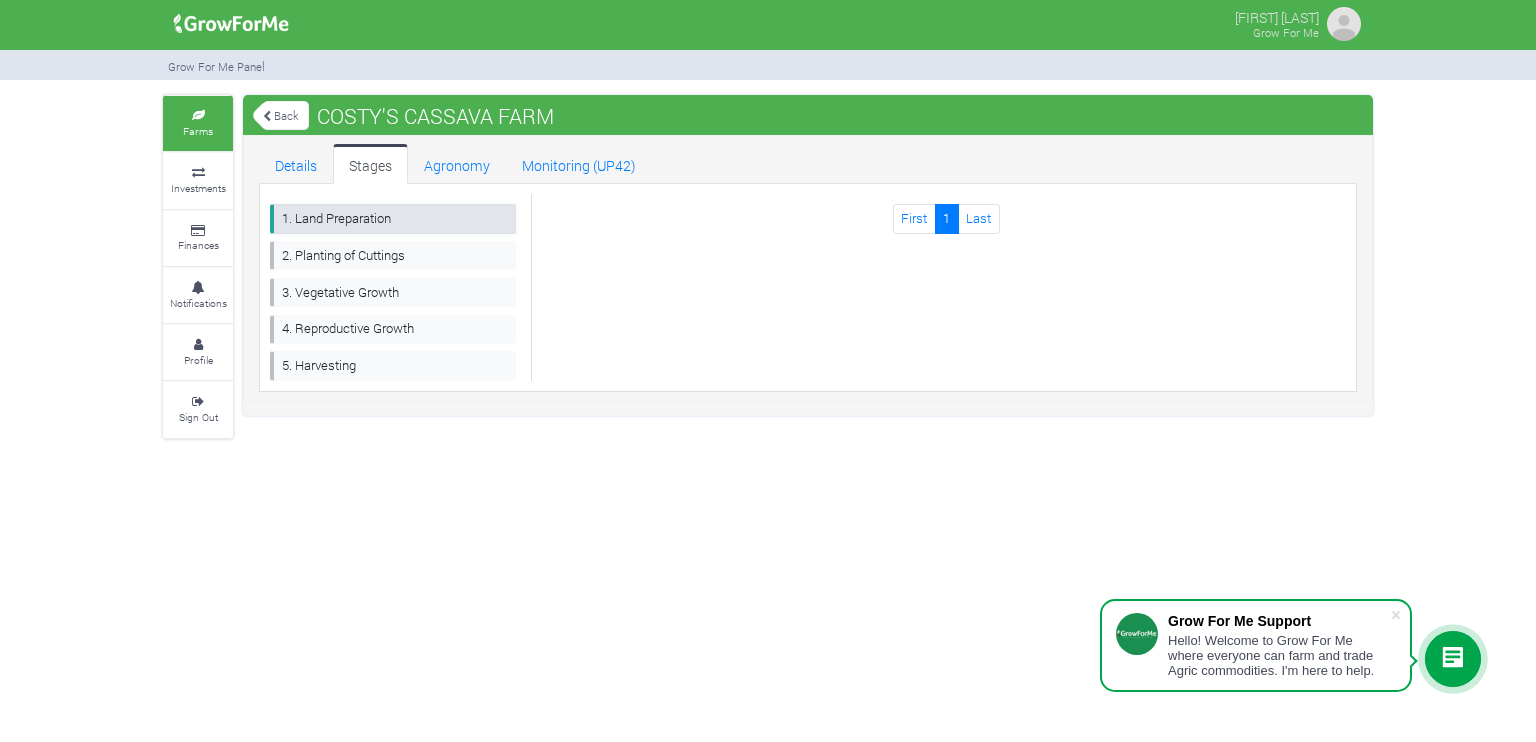 click on "1. Land Preparation" at bounding box center [393, 218] 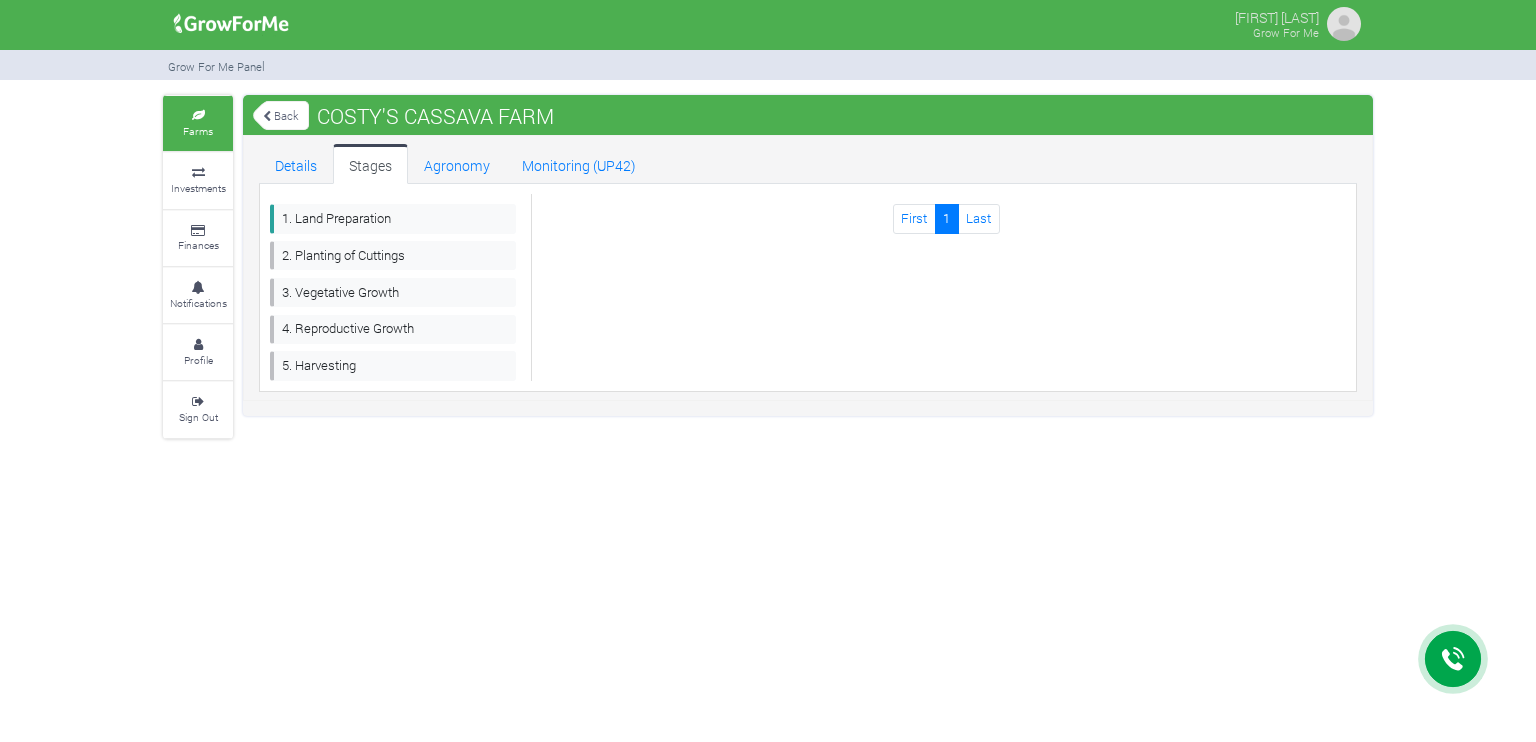 scroll, scrollTop: 0, scrollLeft: 0, axis: both 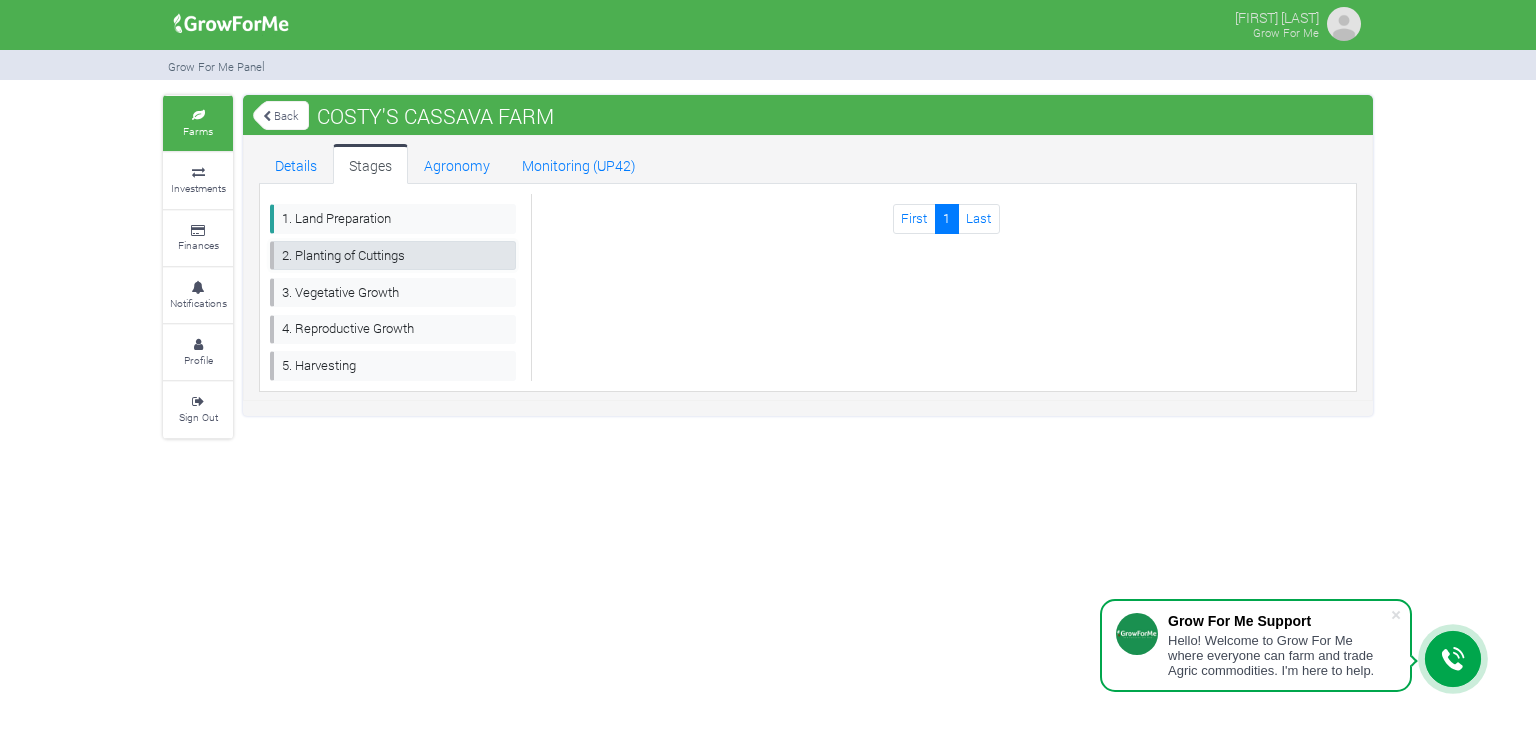 click on "2. Planting of Cuttings" at bounding box center [393, 255] 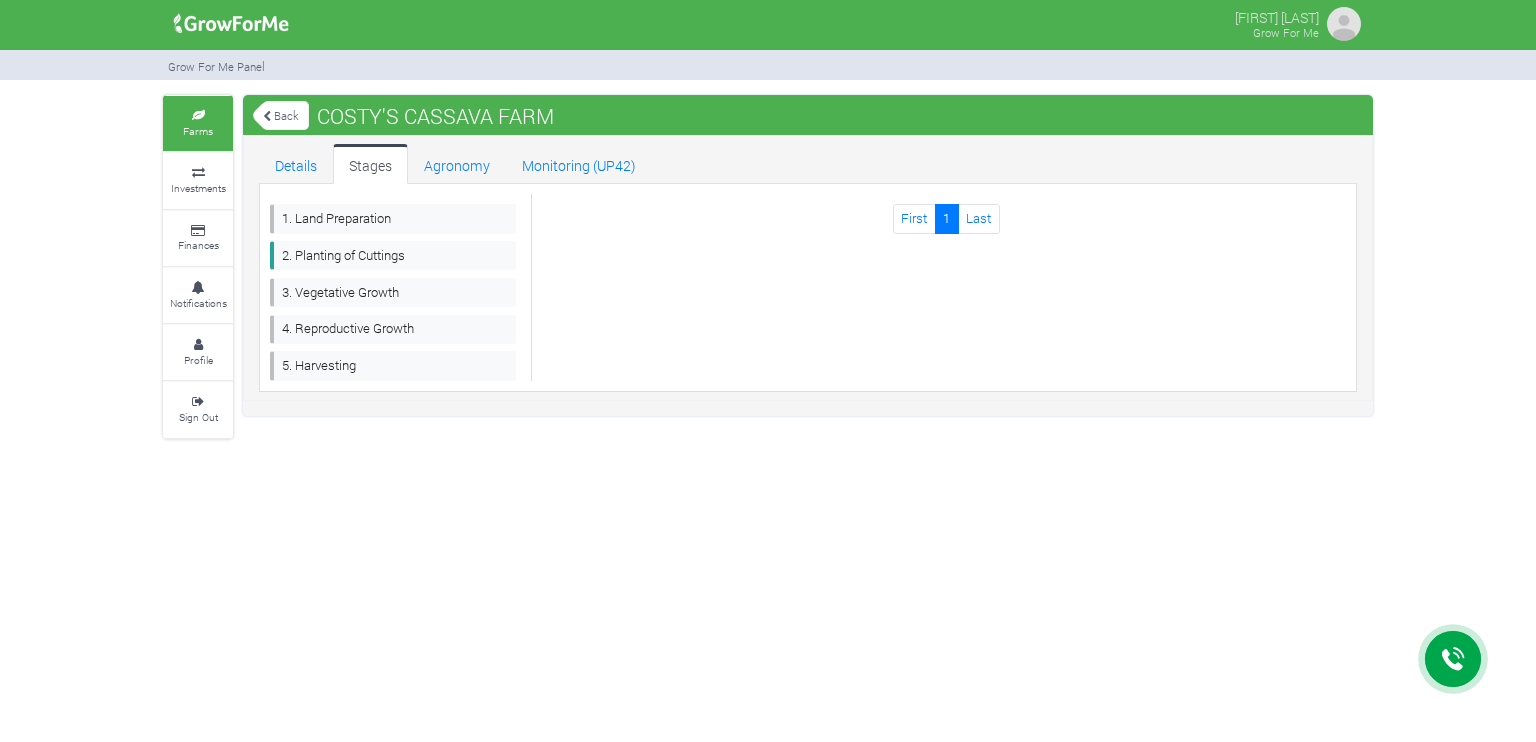 scroll, scrollTop: 0, scrollLeft: 0, axis: both 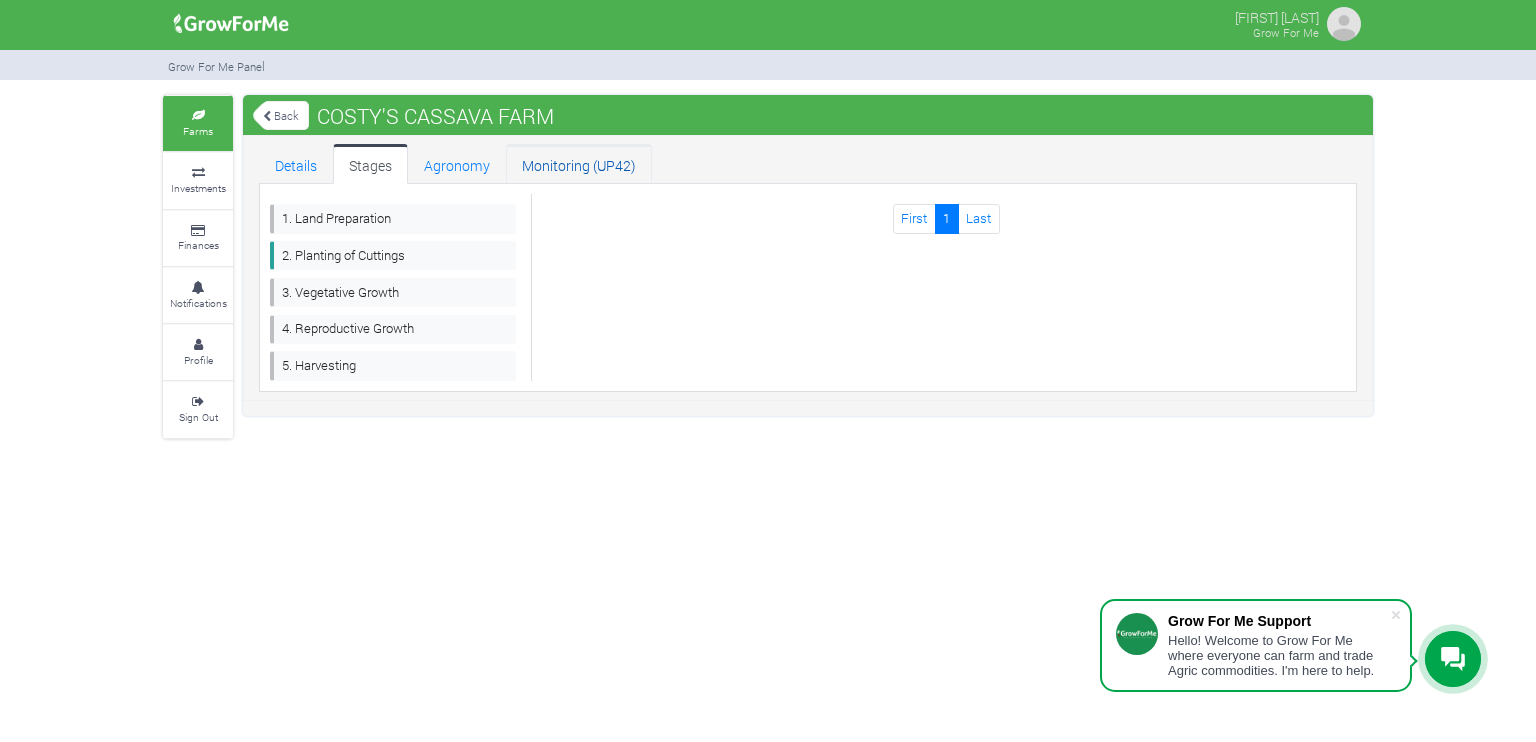 click on "Monitoring (UP42)" at bounding box center [579, 164] 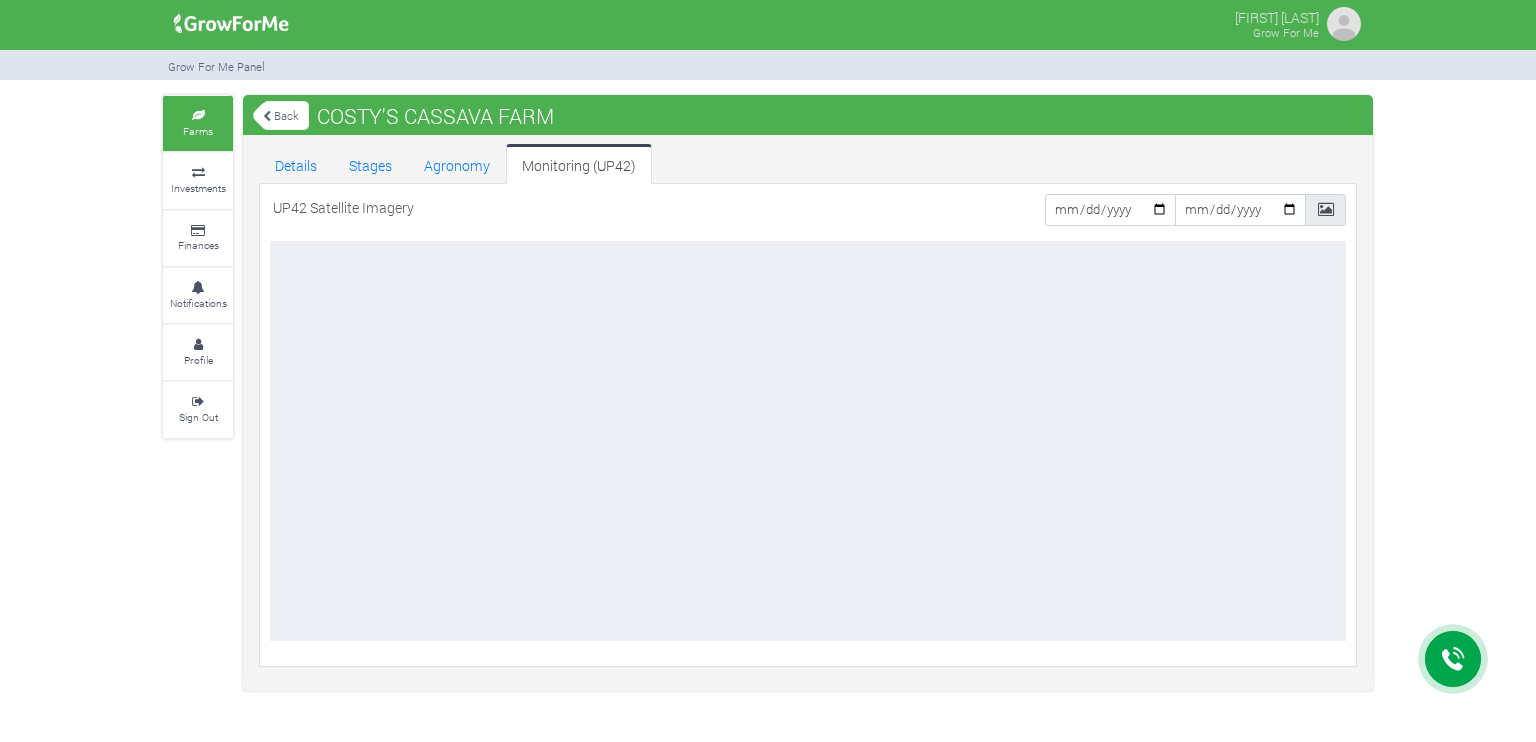 scroll, scrollTop: 0, scrollLeft: 0, axis: both 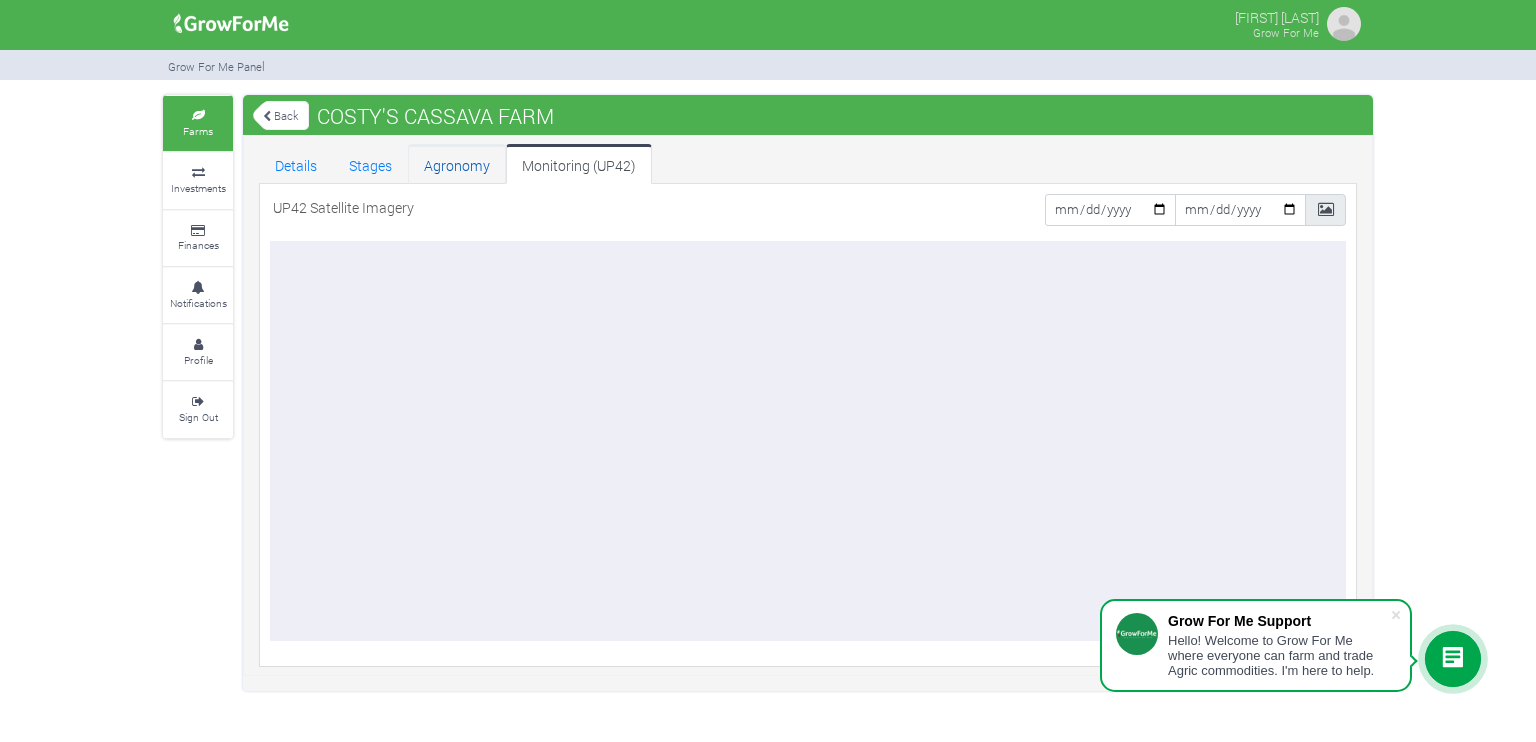 click on "Agronomy" at bounding box center (457, 164) 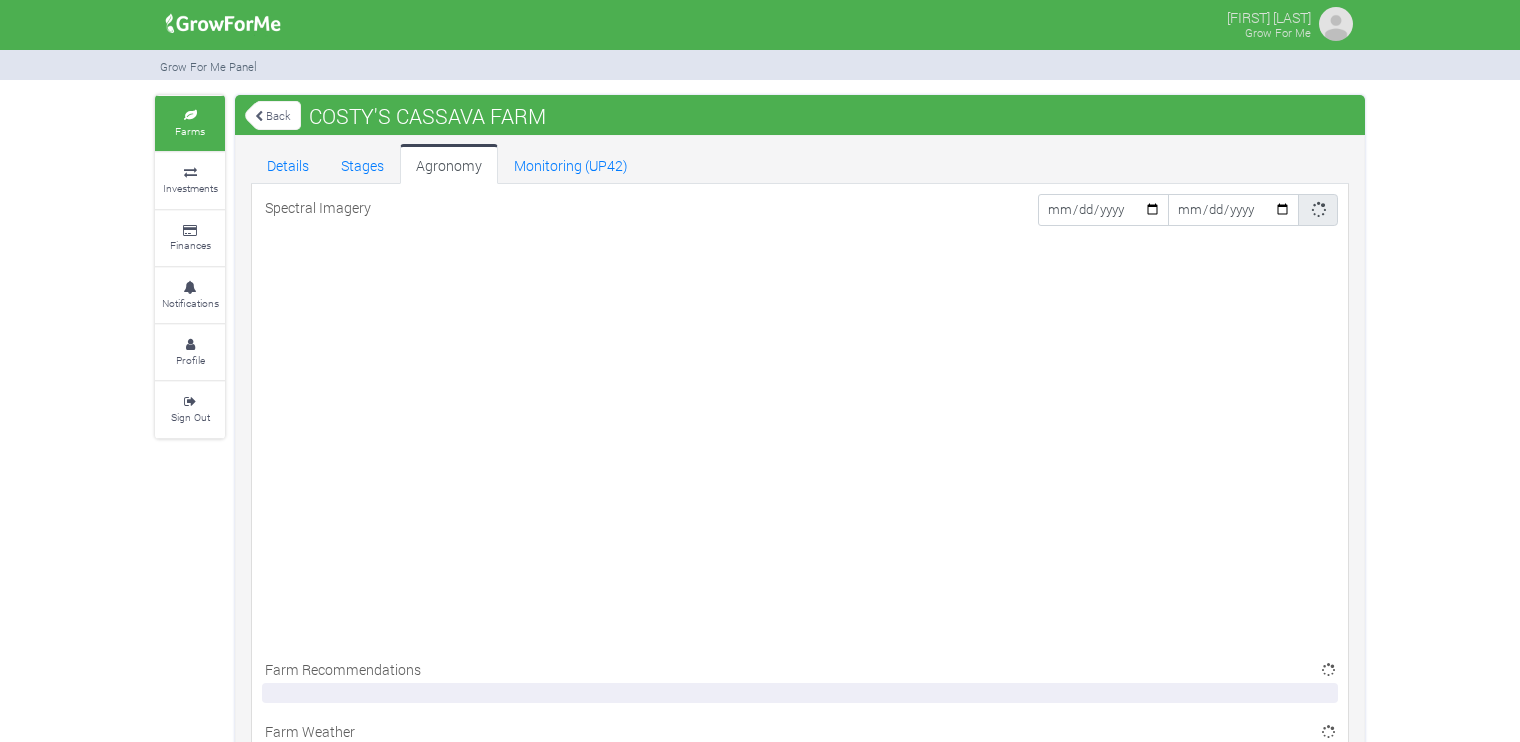 scroll, scrollTop: 0, scrollLeft: 0, axis: both 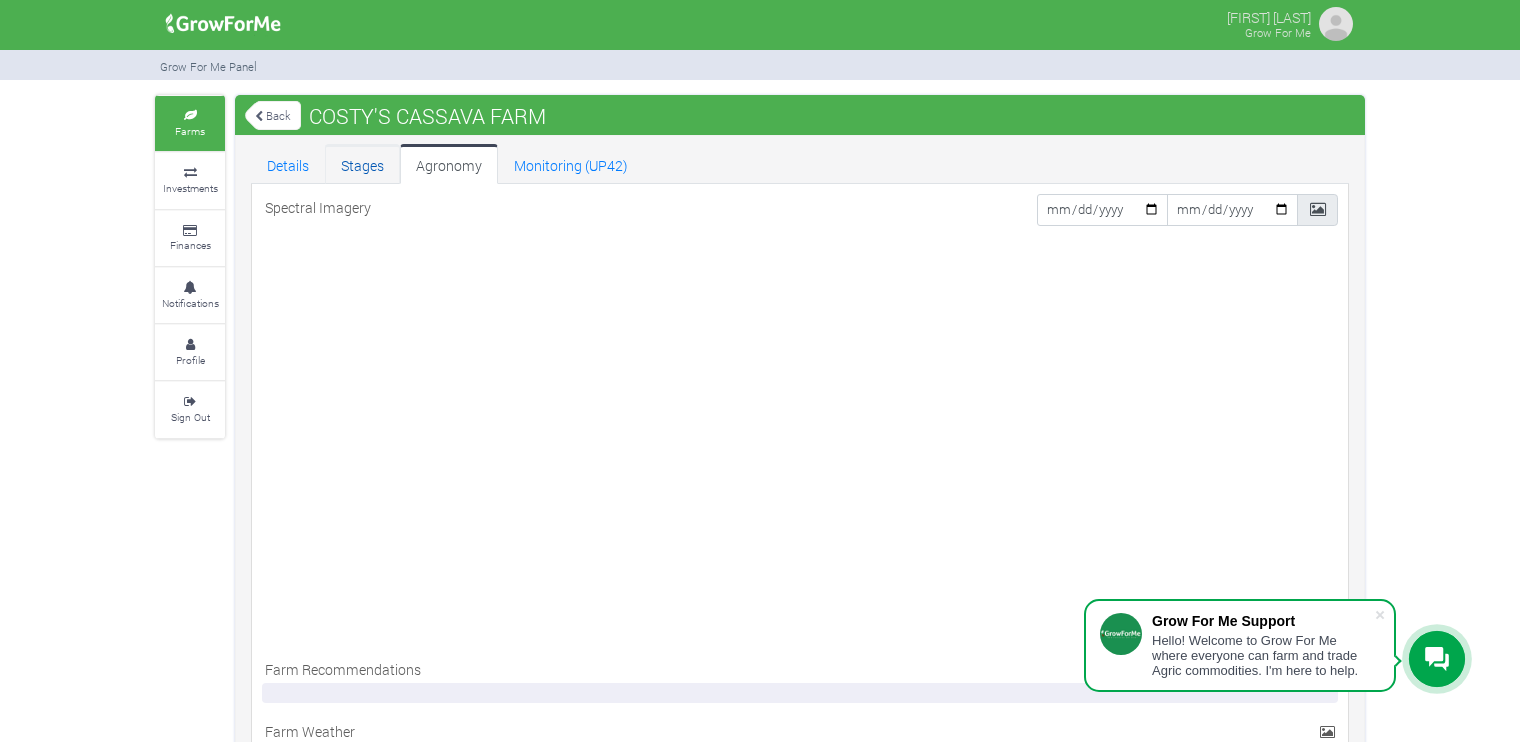 click on "Stages" at bounding box center (362, 164) 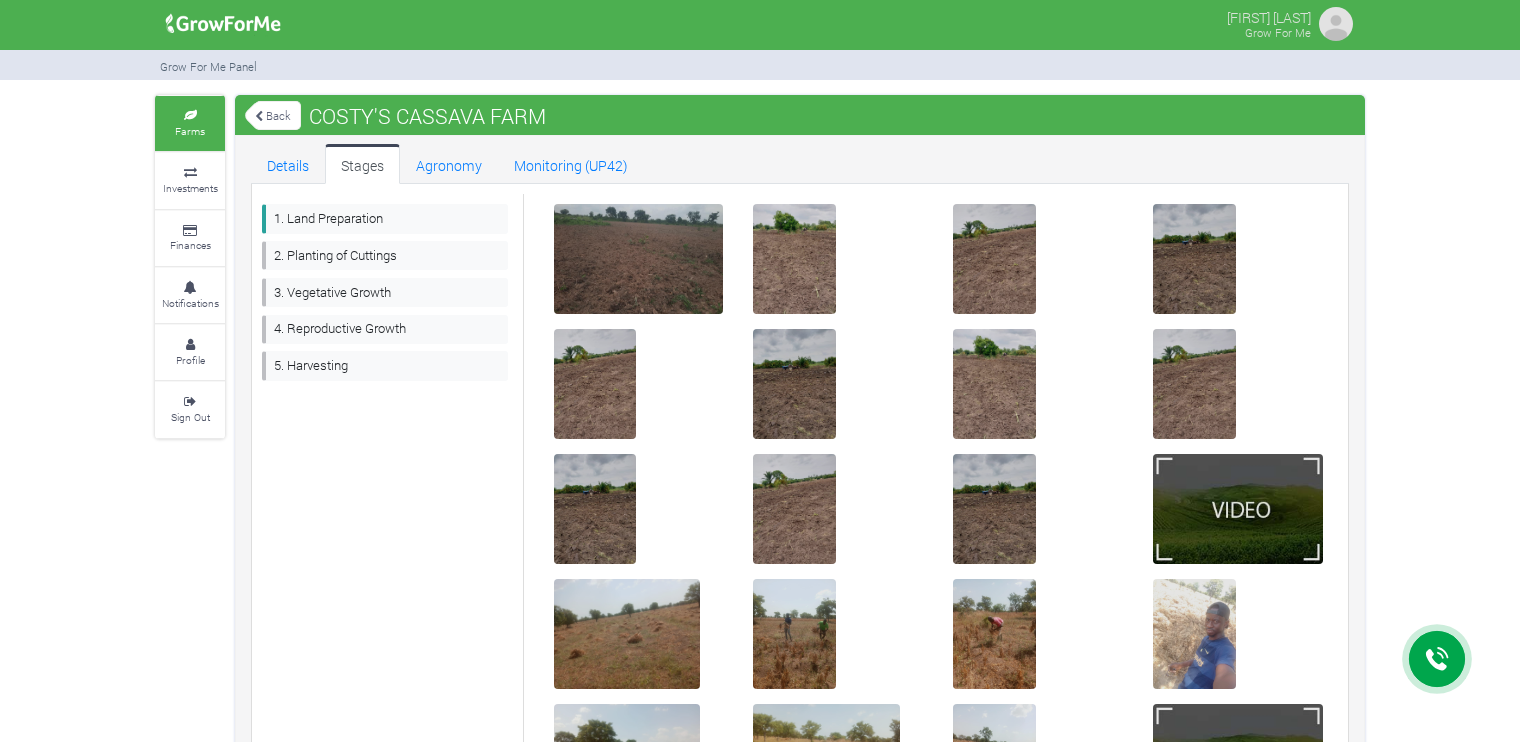 scroll, scrollTop: 0, scrollLeft: 0, axis: both 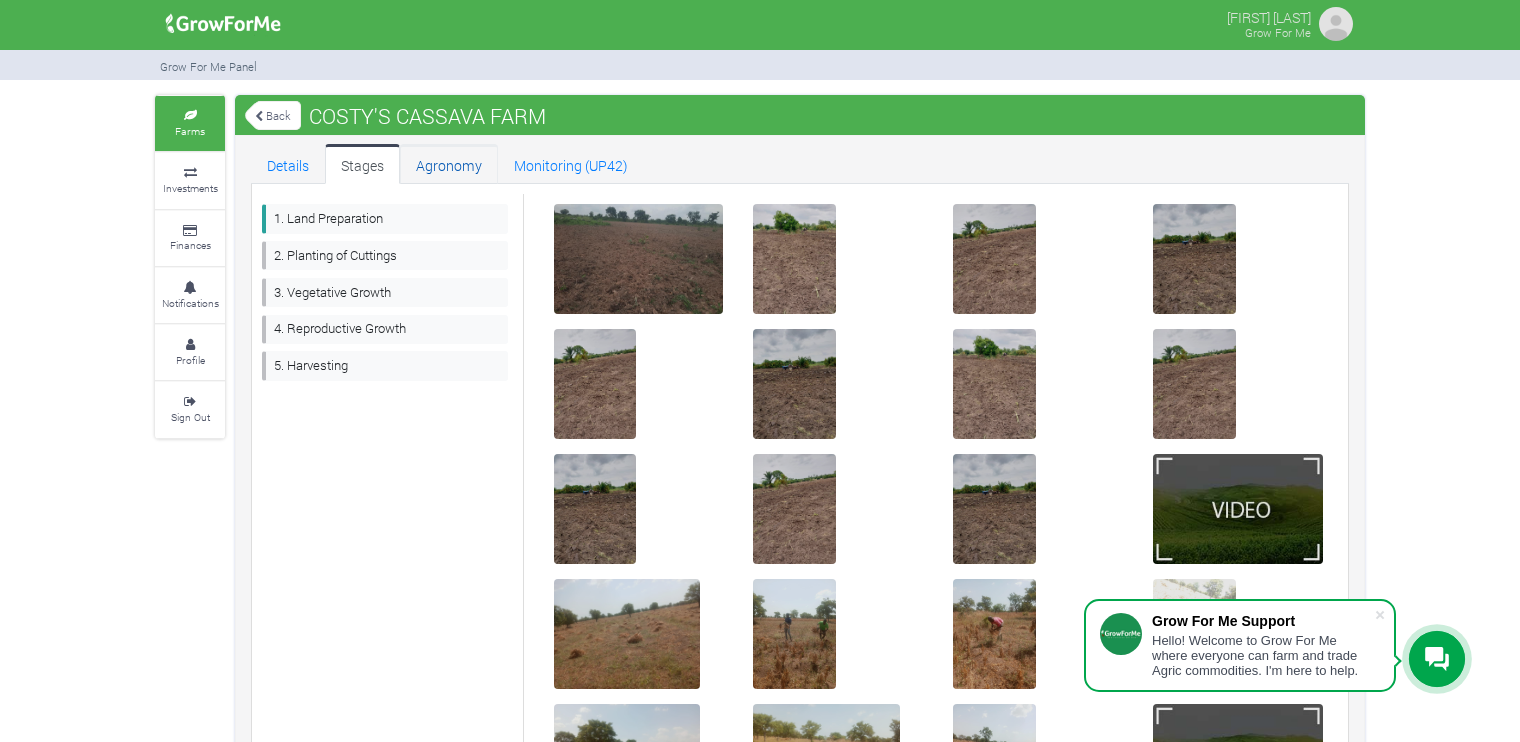 click on "Agronomy" at bounding box center [449, 164] 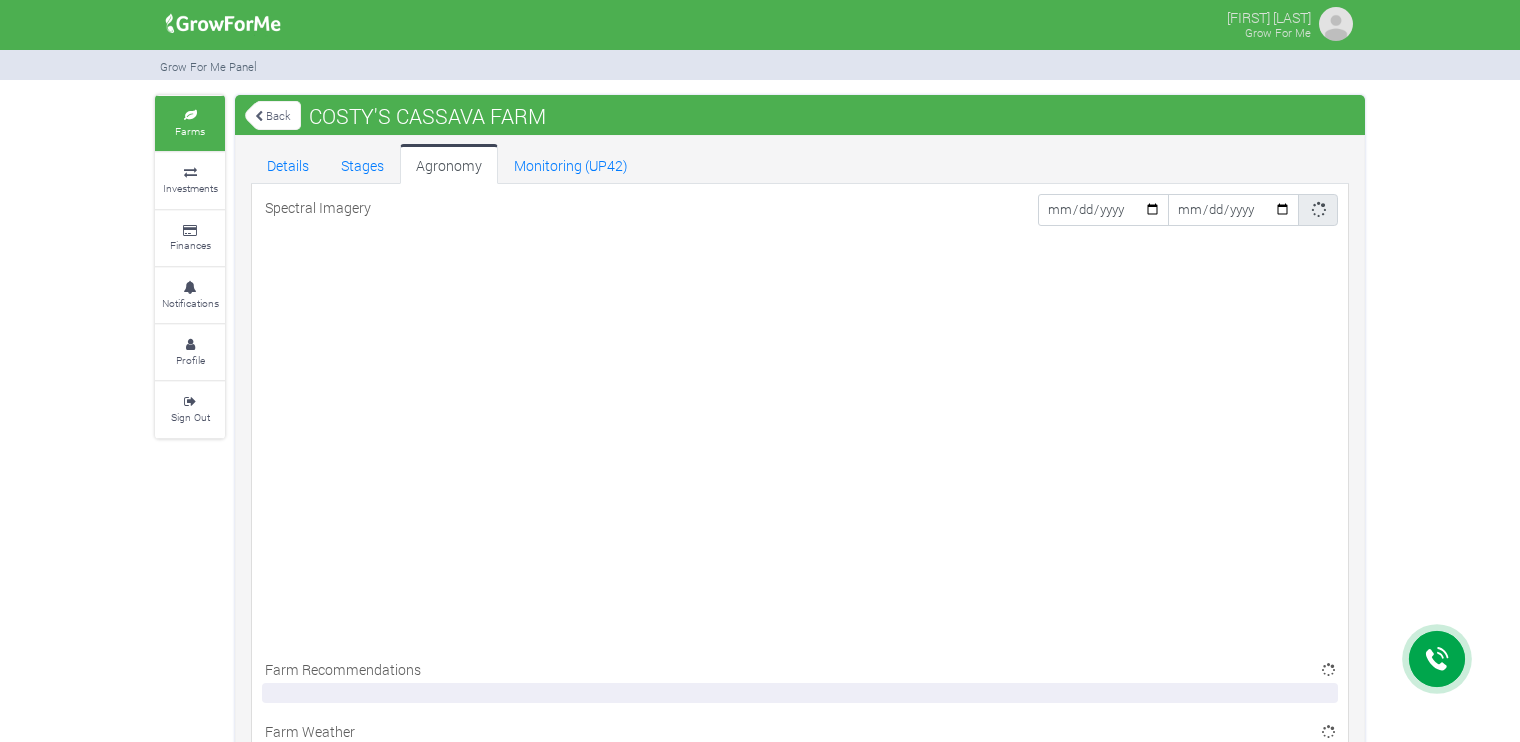 scroll, scrollTop: 0, scrollLeft: 0, axis: both 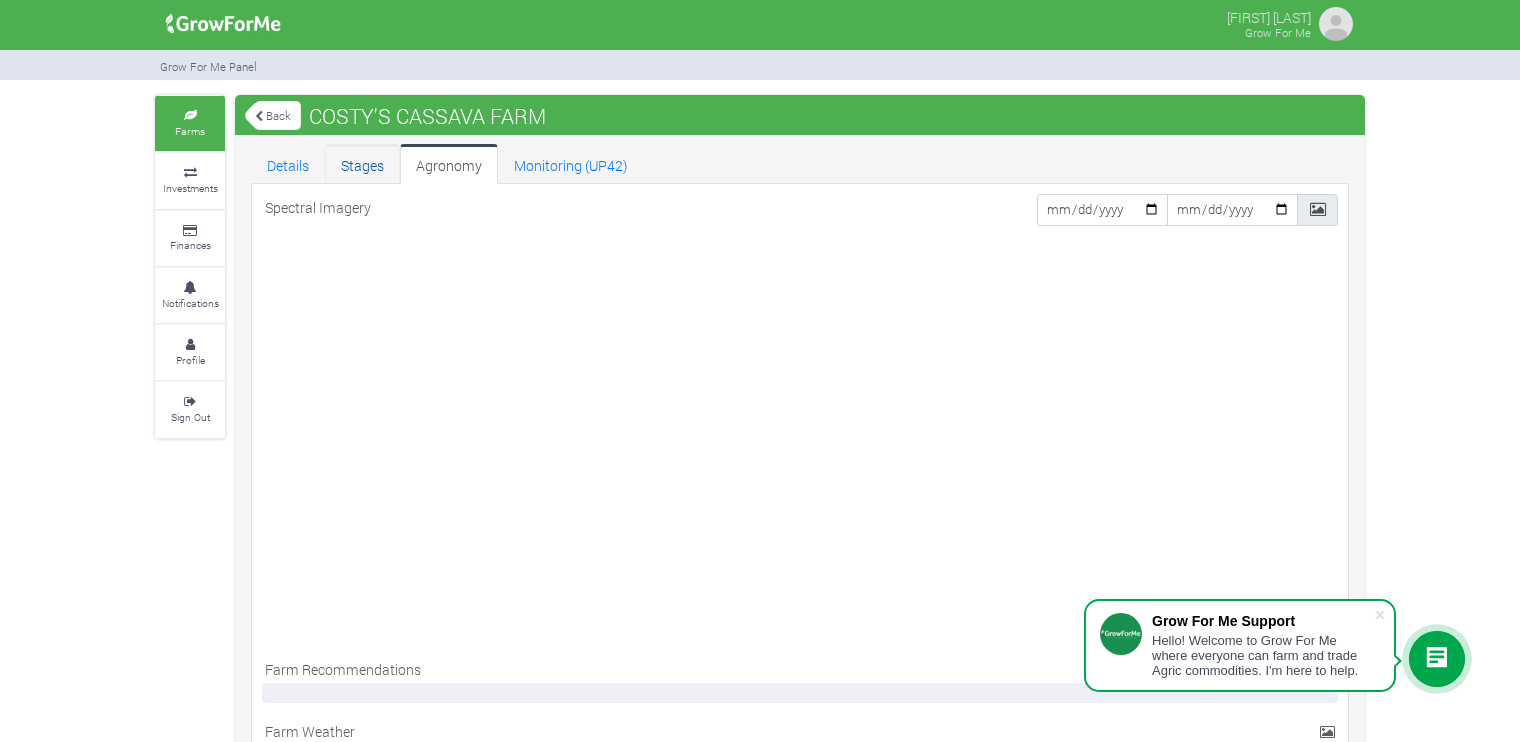 click on "Stages" at bounding box center (362, 164) 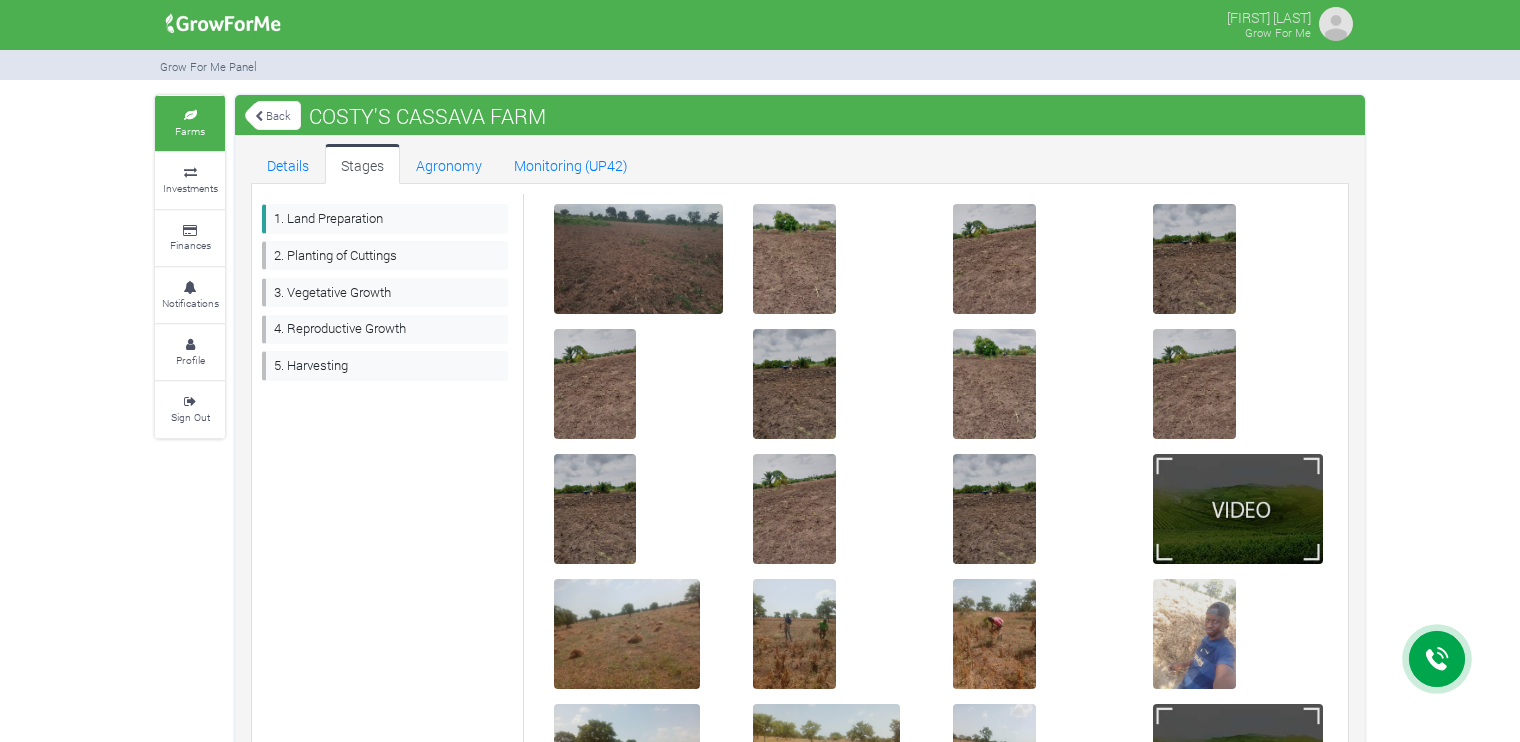 scroll, scrollTop: 0, scrollLeft: 0, axis: both 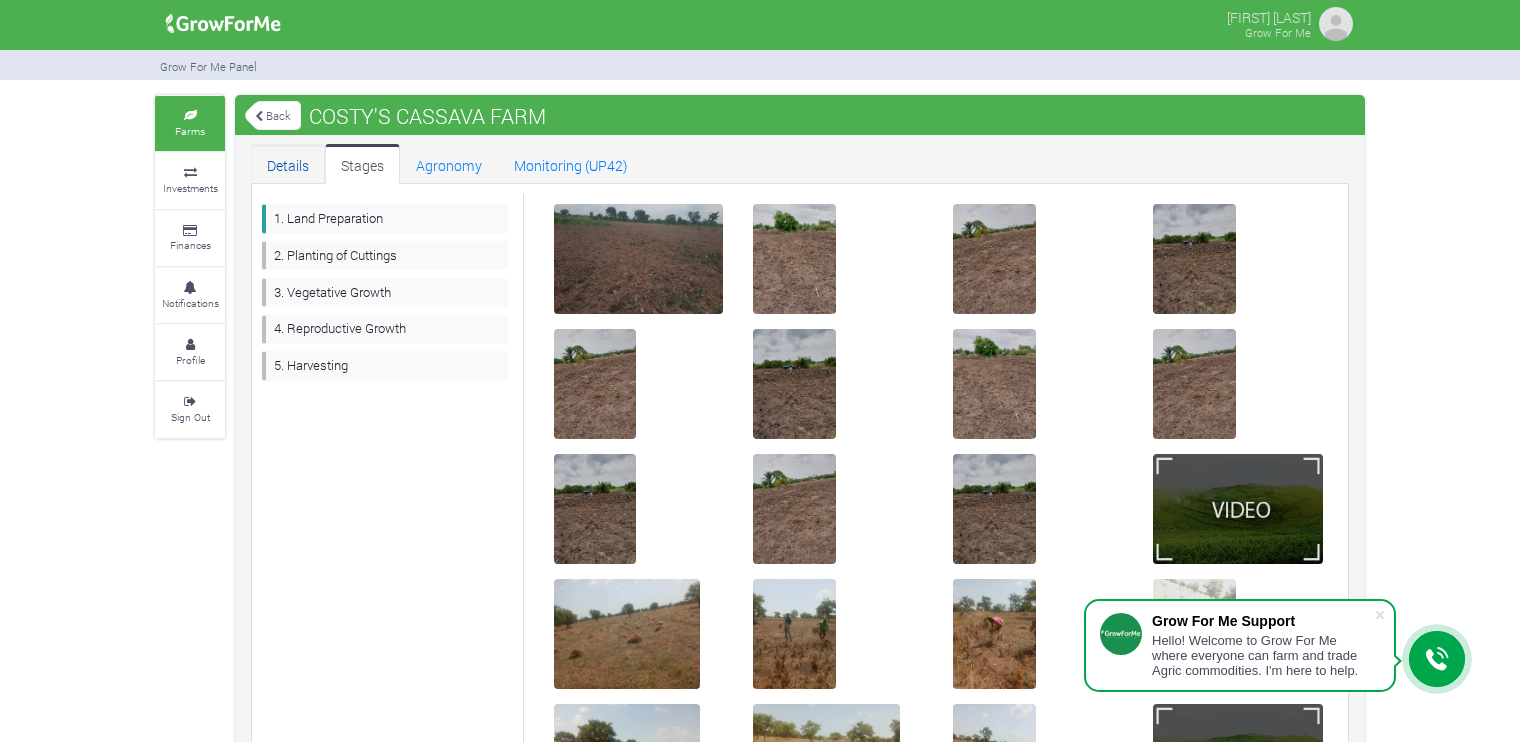 click on "Details" at bounding box center [288, 164] 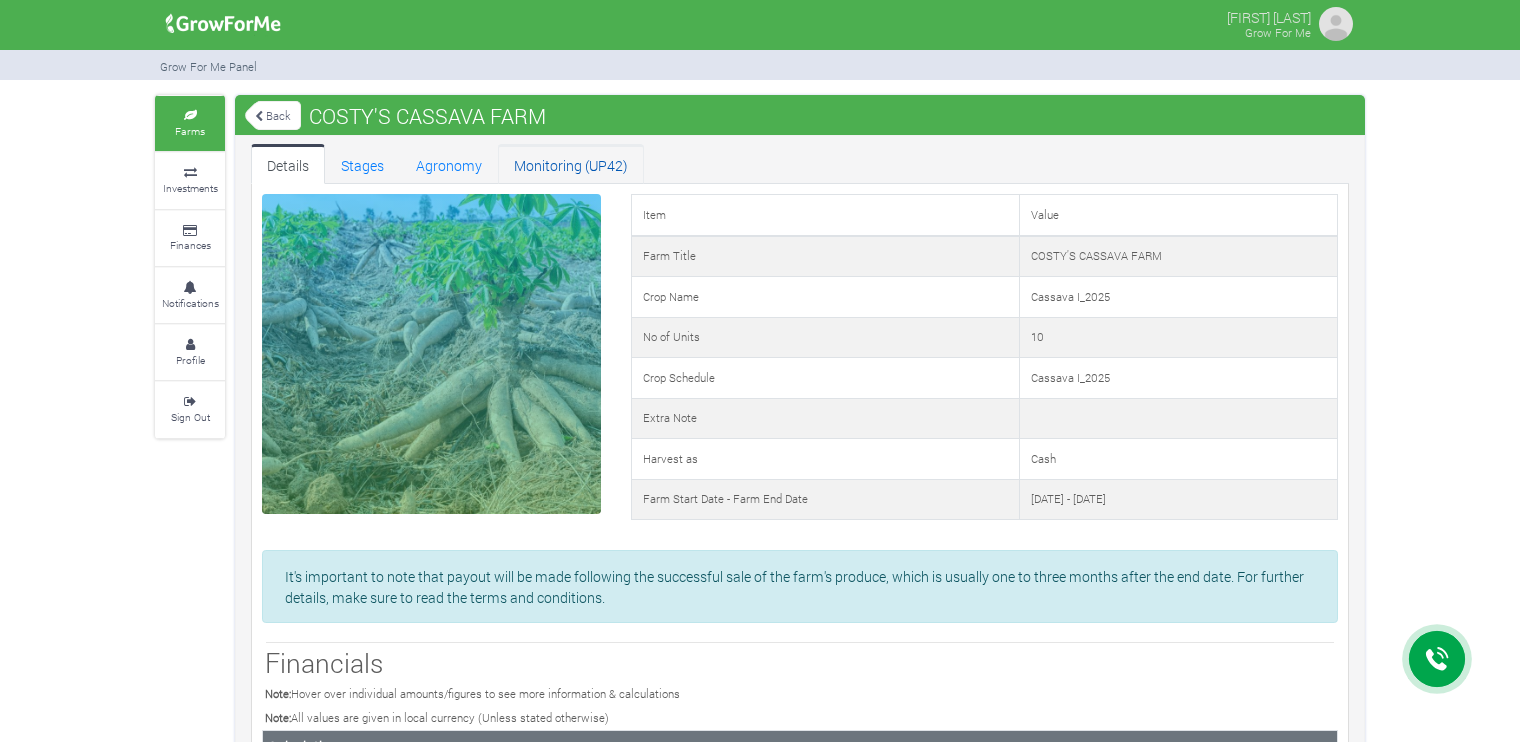 scroll, scrollTop: 0, scrollLeft: 0, axis: both 